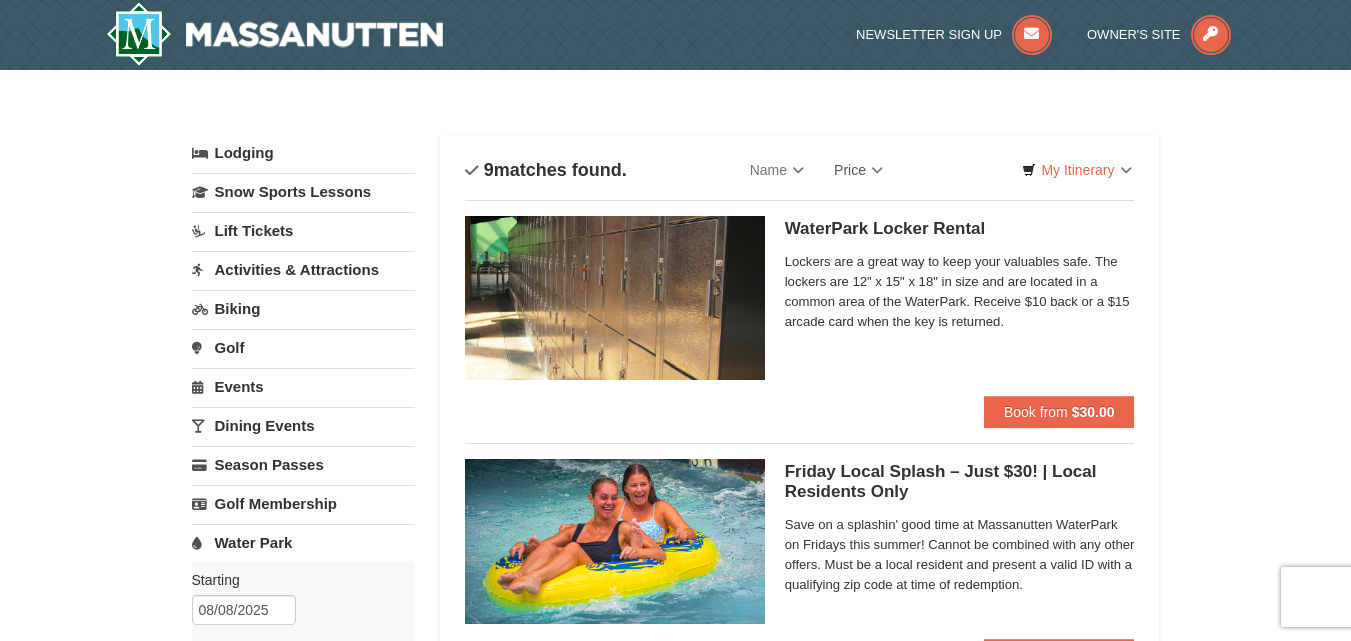 scroll, scrollTop: 1120, scrollLeft: 0, axis: vertical 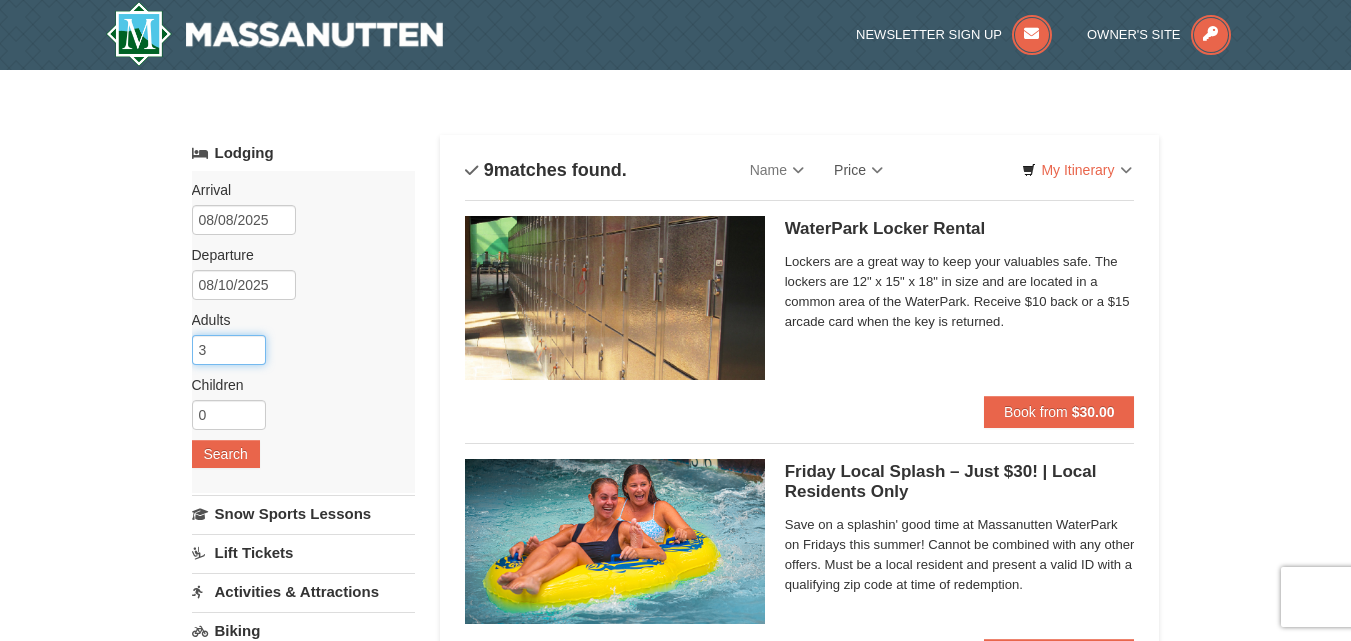 click on "3" at bounding box center [229, 350] 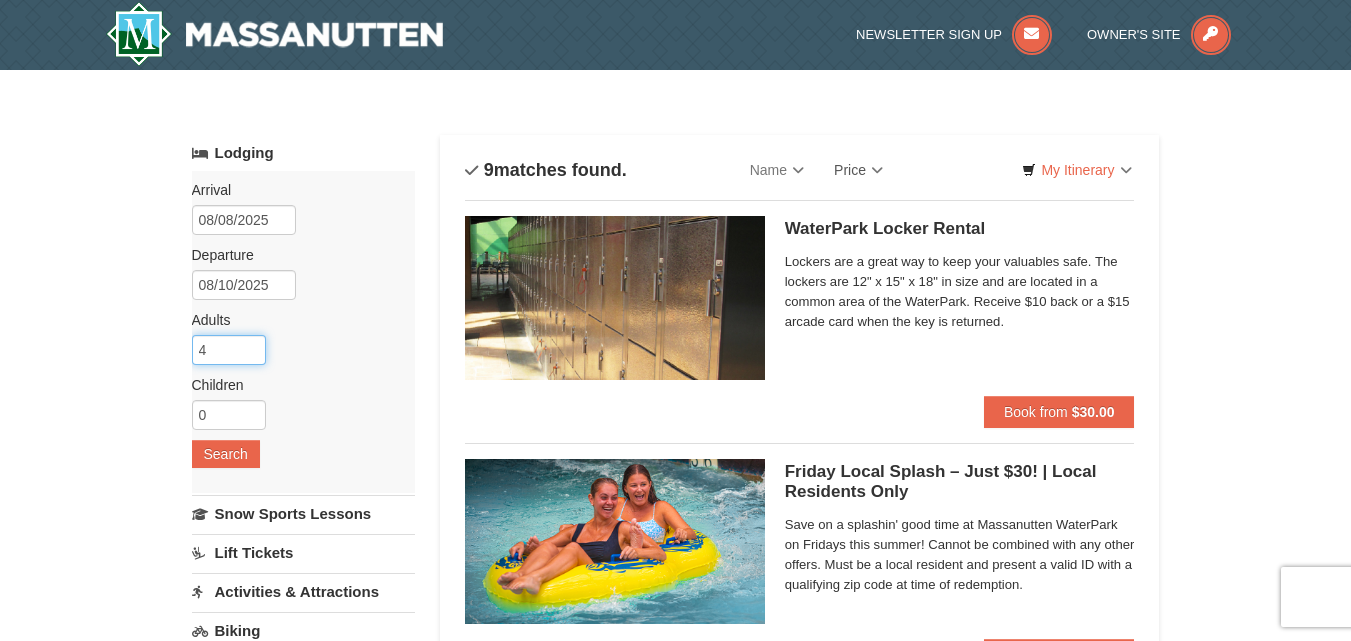 click on "4" at bounding box center (229, 350) 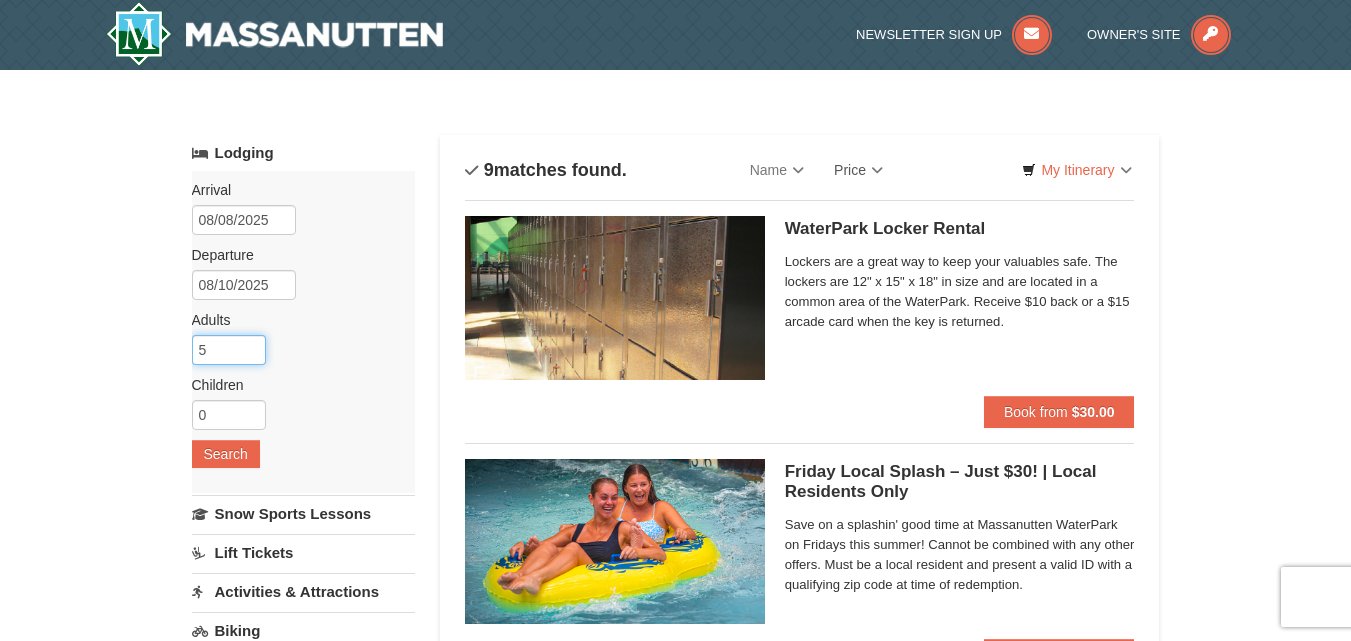 type on "5" 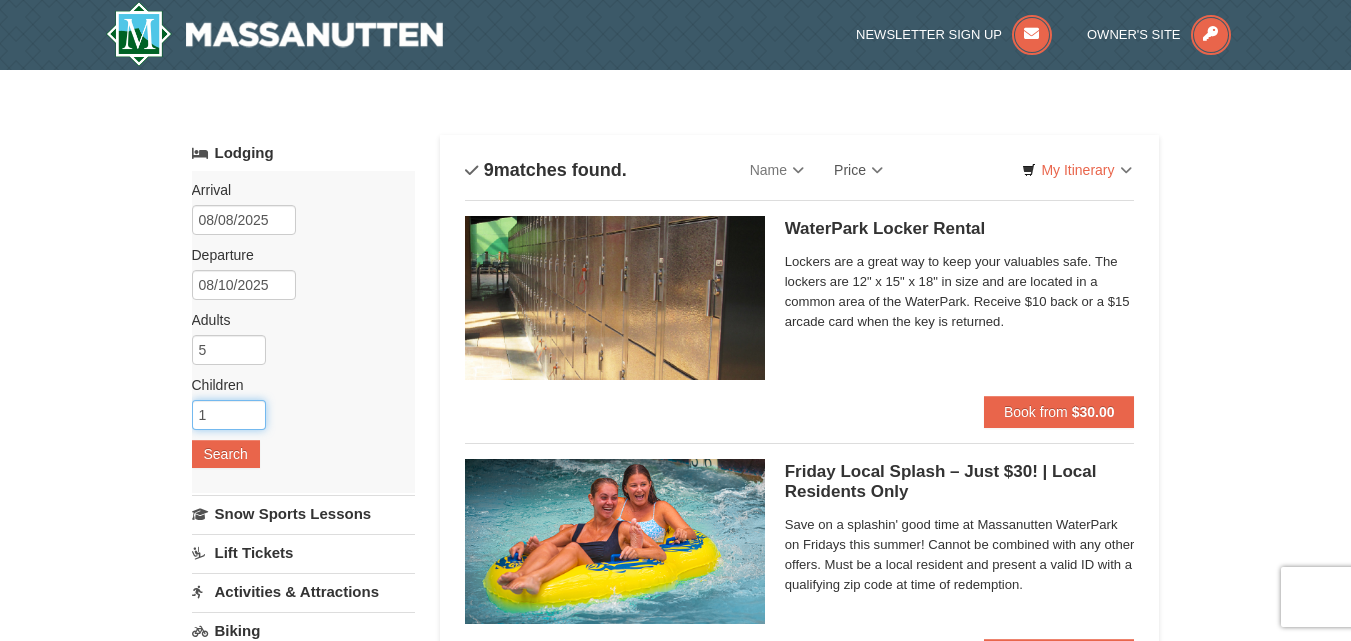 type on "1" 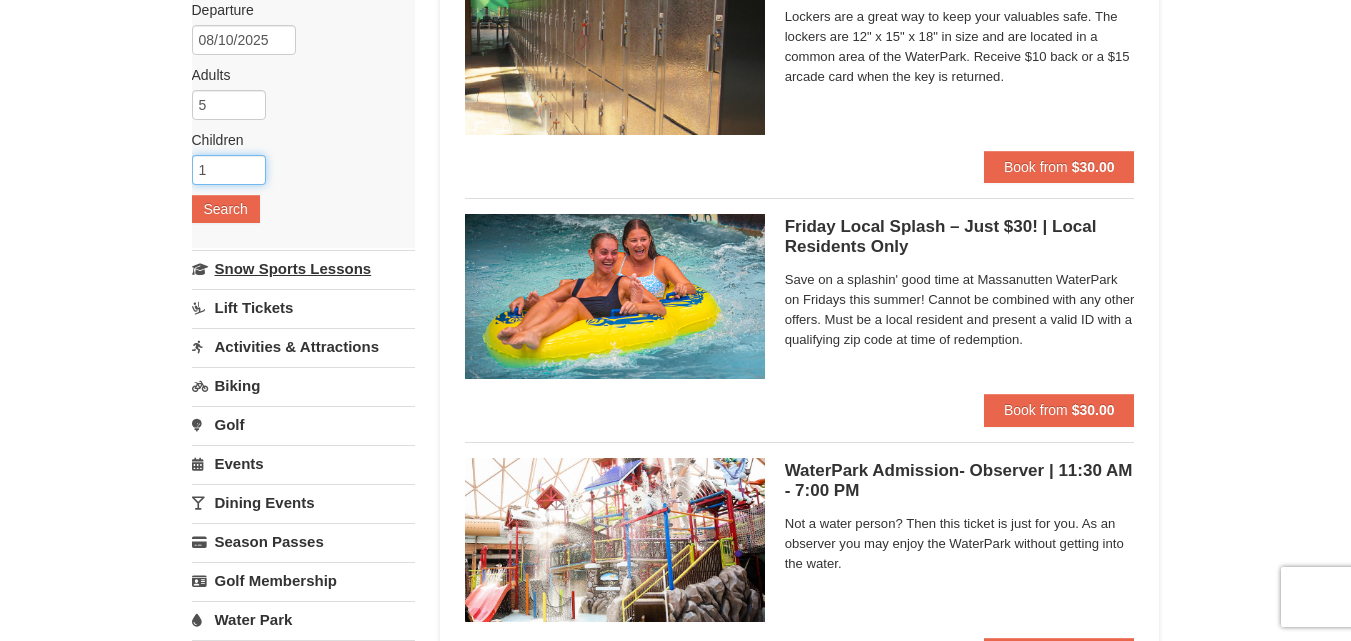 scroll, scrollTop: 300, scrollLeft: 0, axis: vertical 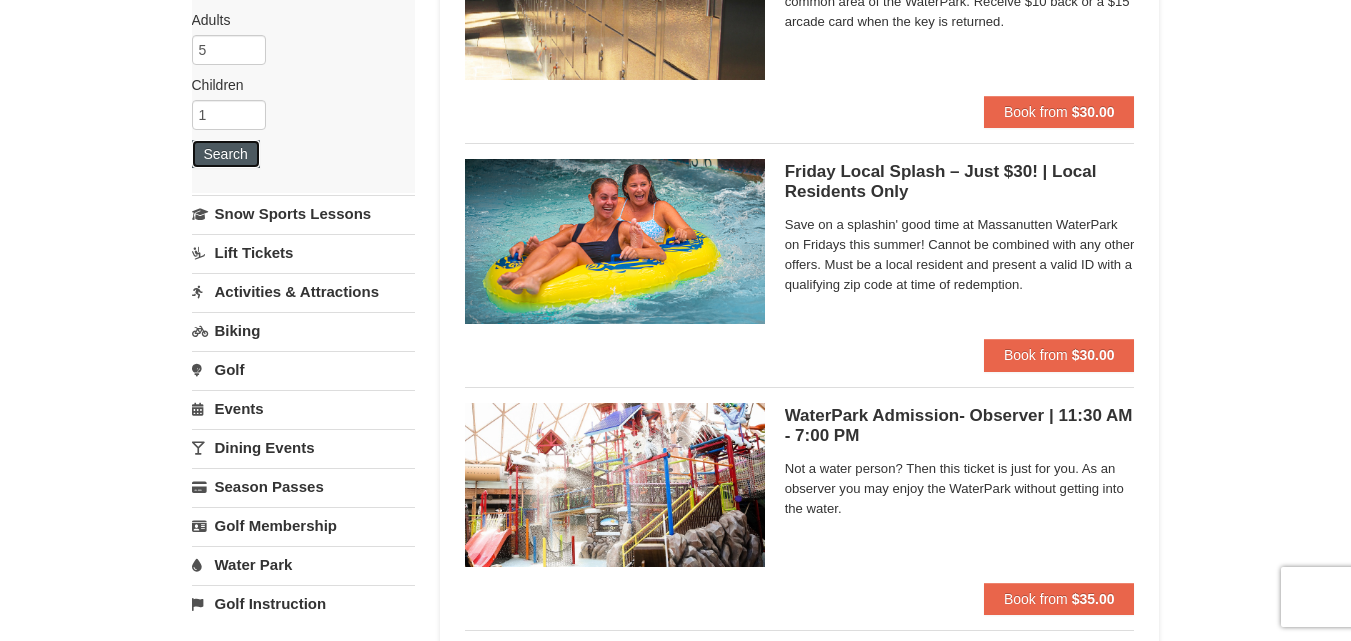 click on "Search" at bounding box center [226, 154] 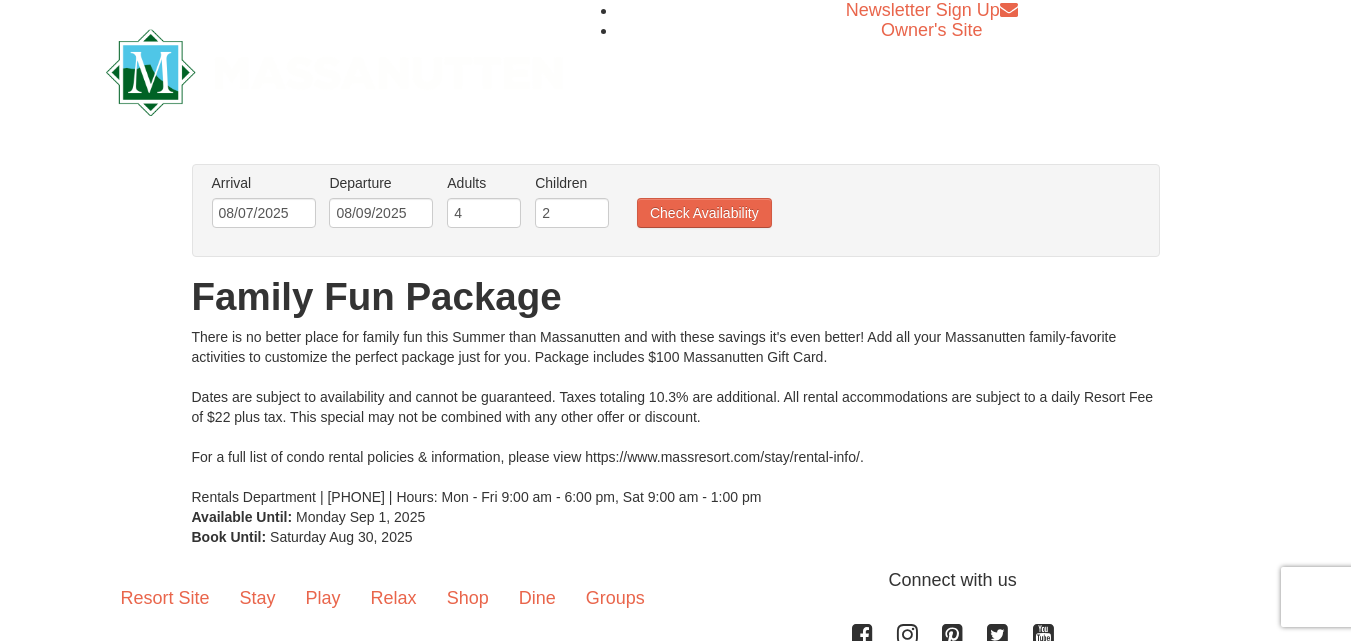 scroll, scrollTop: 0, scrollLeft: 0, axis: both 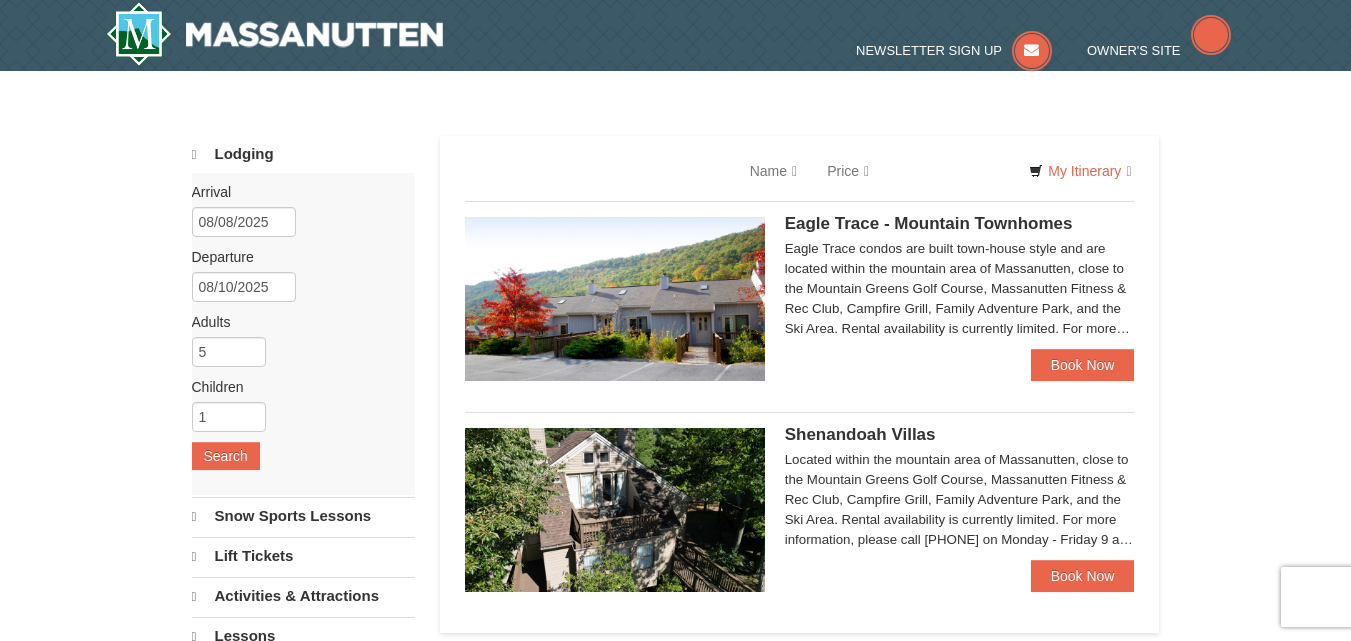 select on "8" 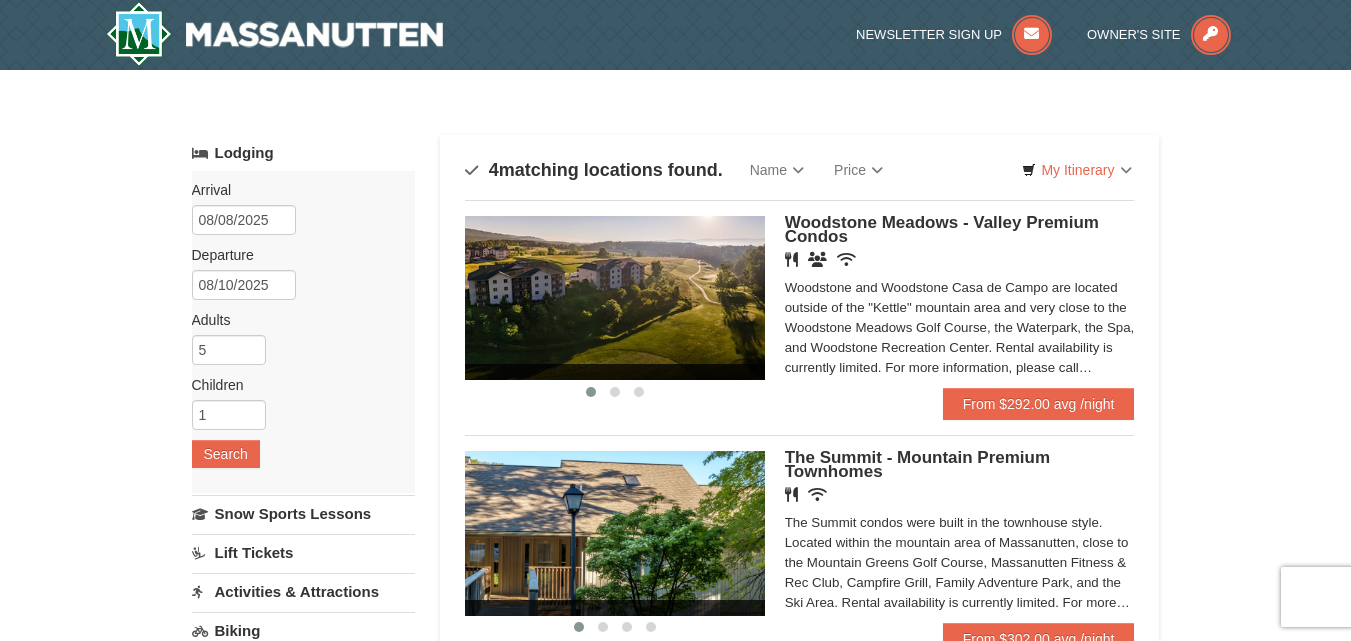 scroll, scrollTop: 0, scrollLeft: 0, axis: both 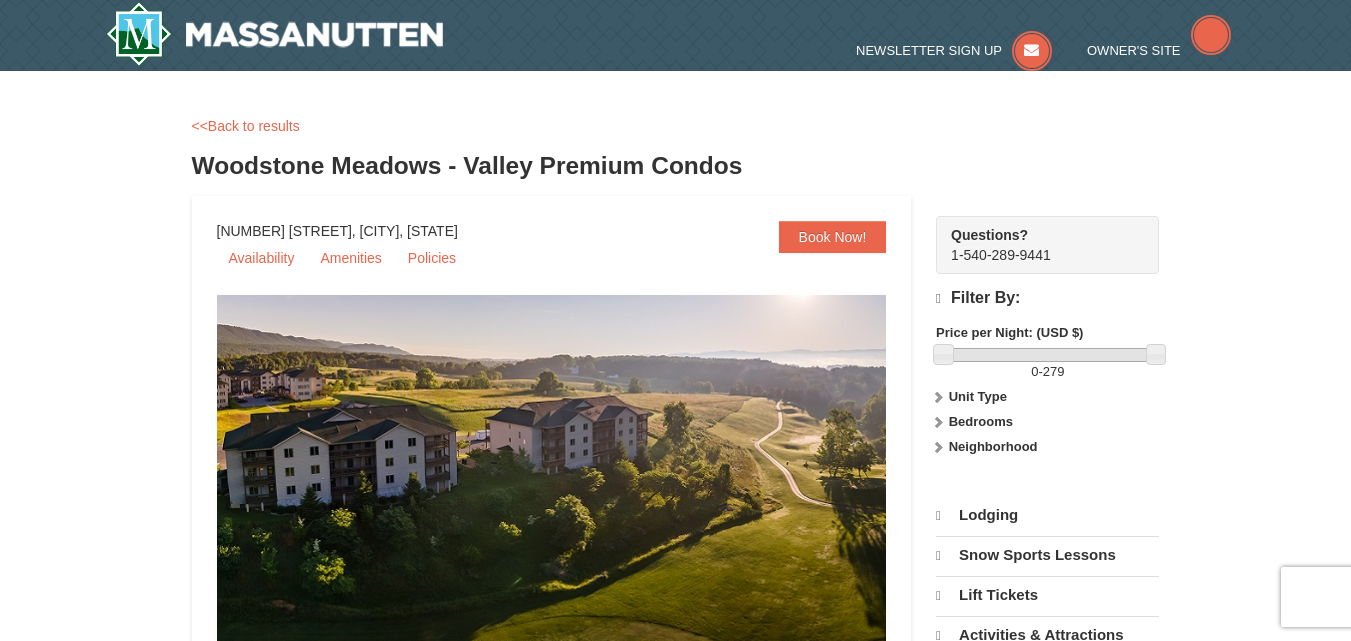 select on "8" 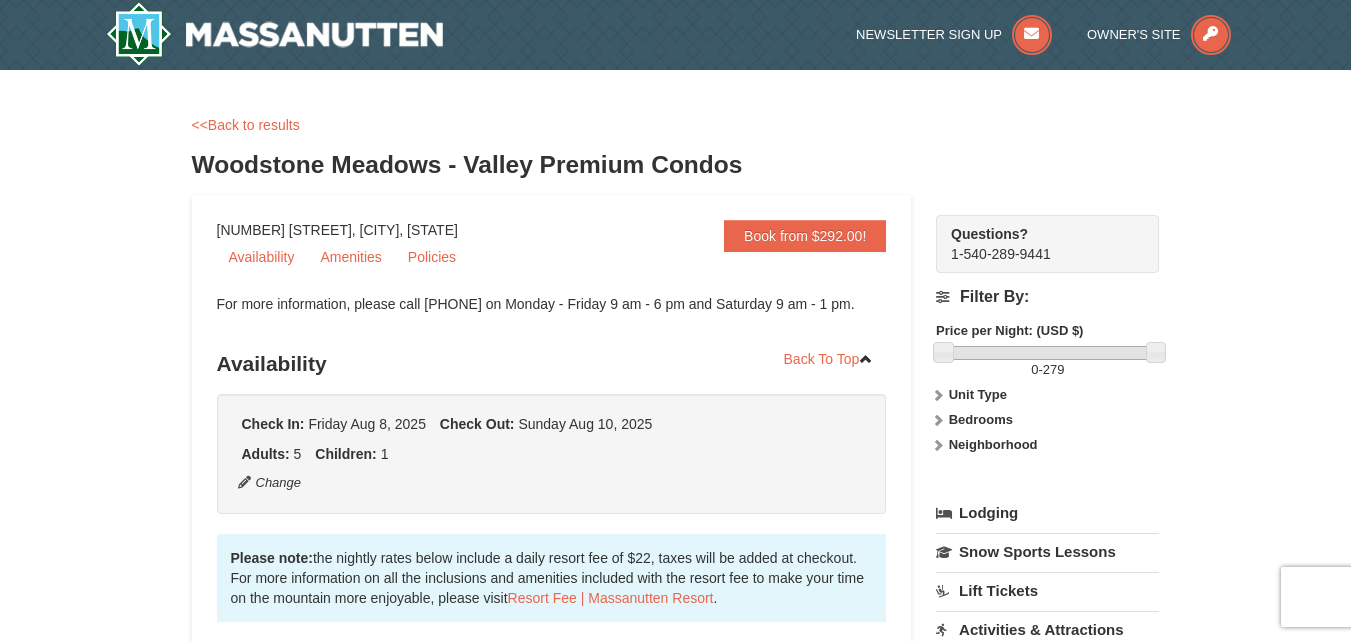 scroll, scrollTop: 0, scrollLeft: 0, axis: both 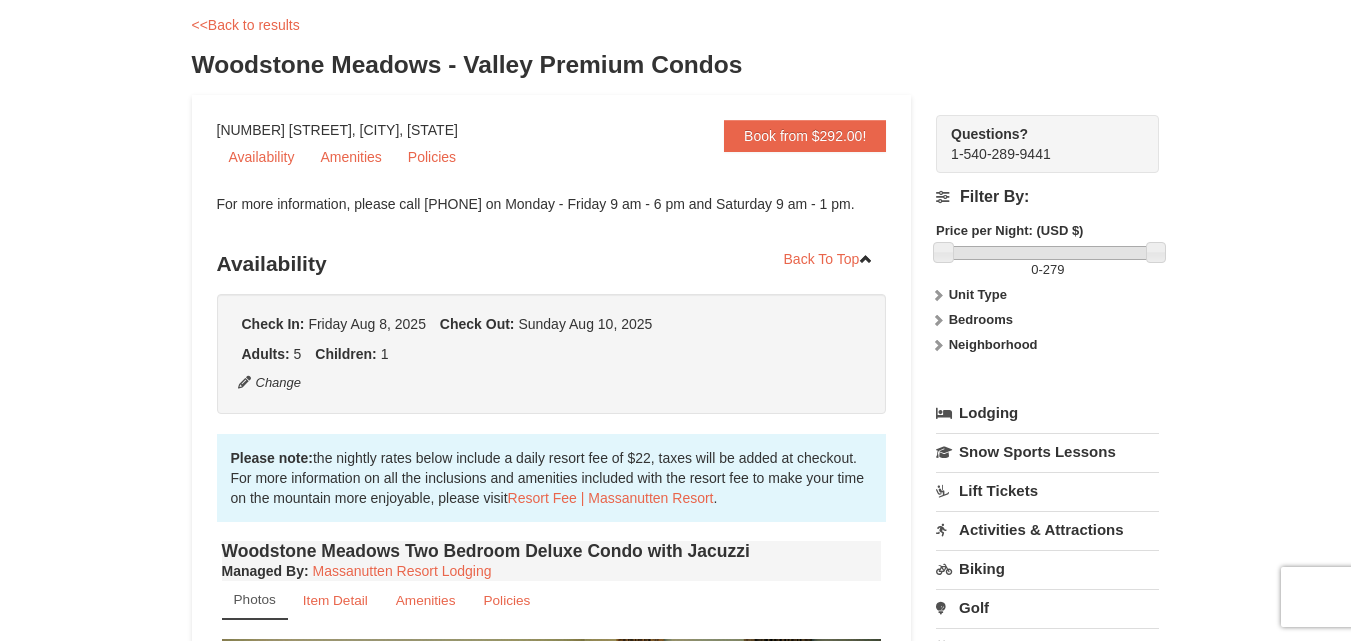 click on "Unit Type" at bounding box center [978, 294] 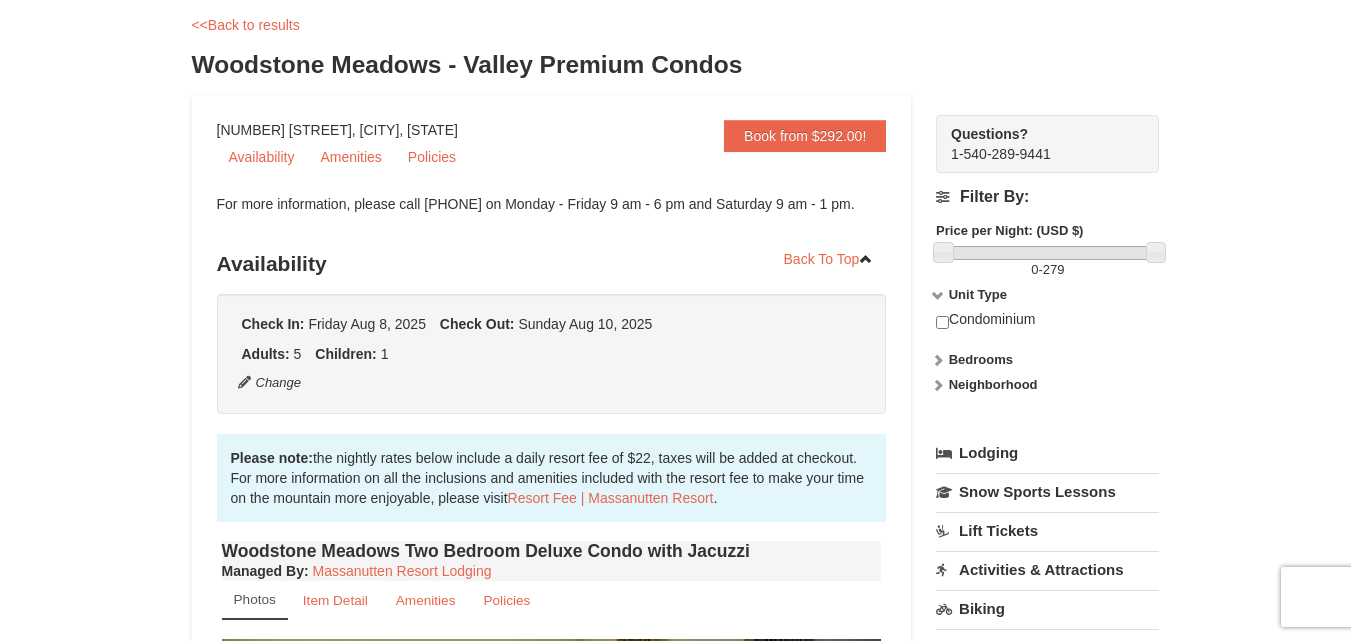 click on "Bedrooms" at bounding box center [981, 359] 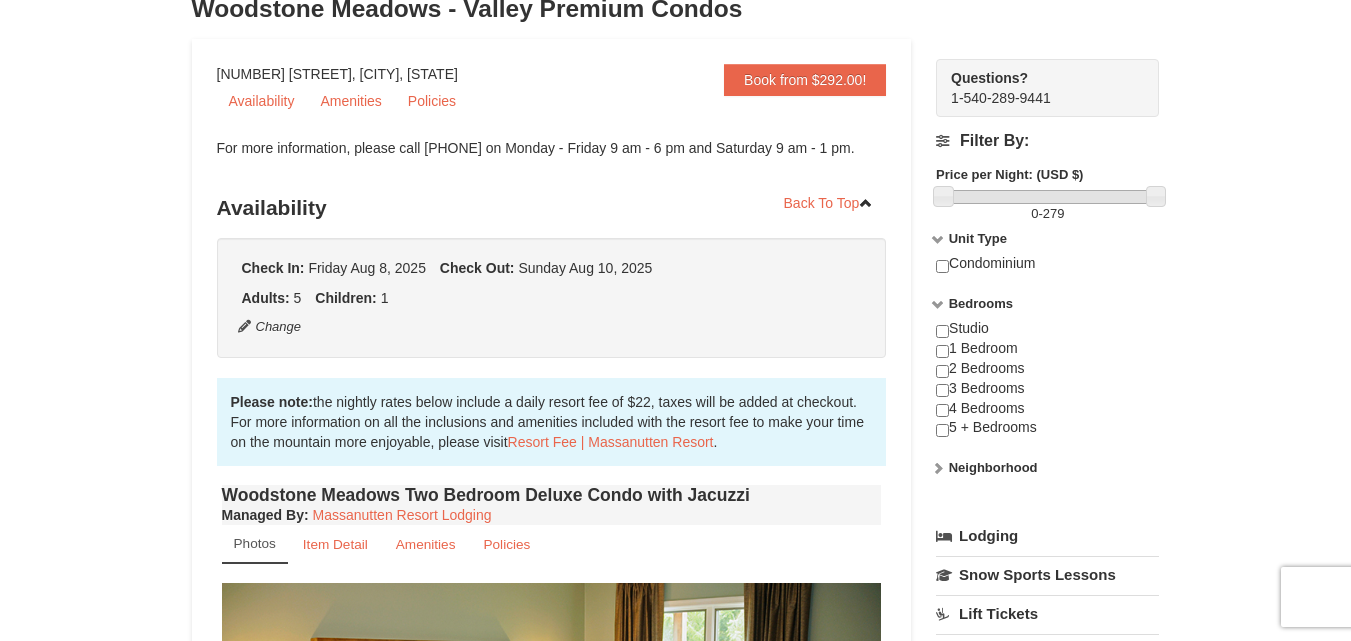 scroll, scrollTop: 200, scrollLeft: 0, axis: vertical 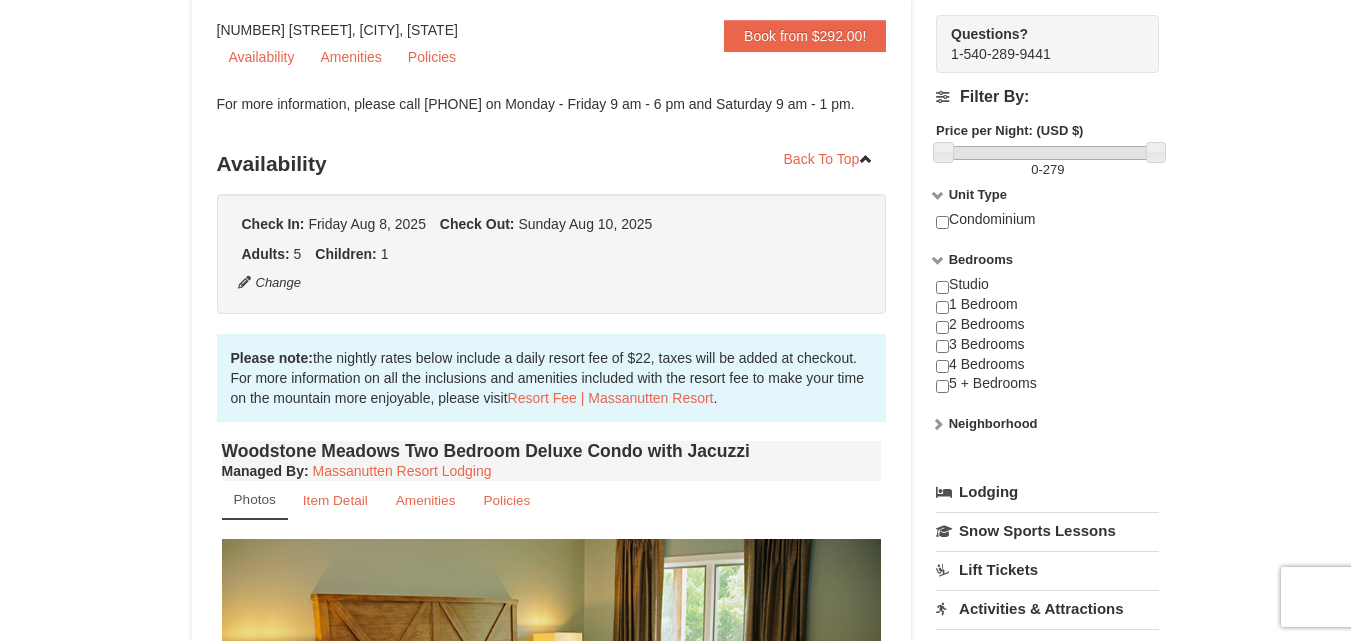 click on "Lodging" at bounding box center [1047, 492] 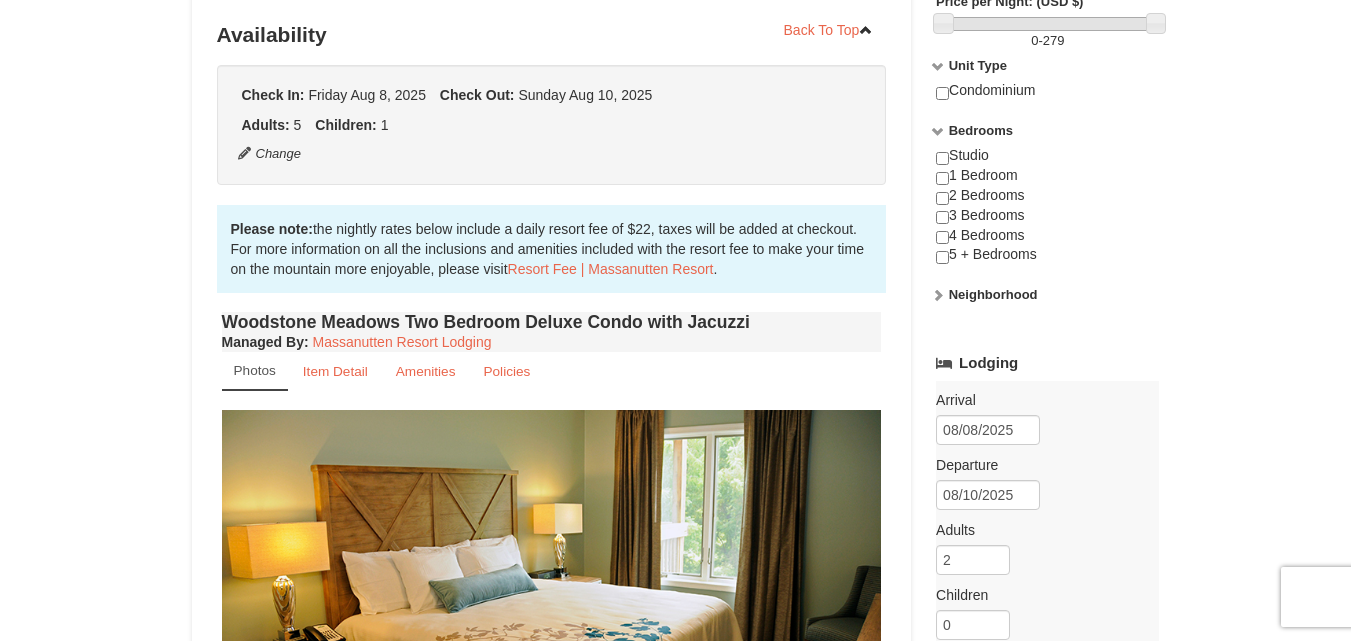 scroll, scrollTop: 500, scrollLeft: 0, axis: vertical 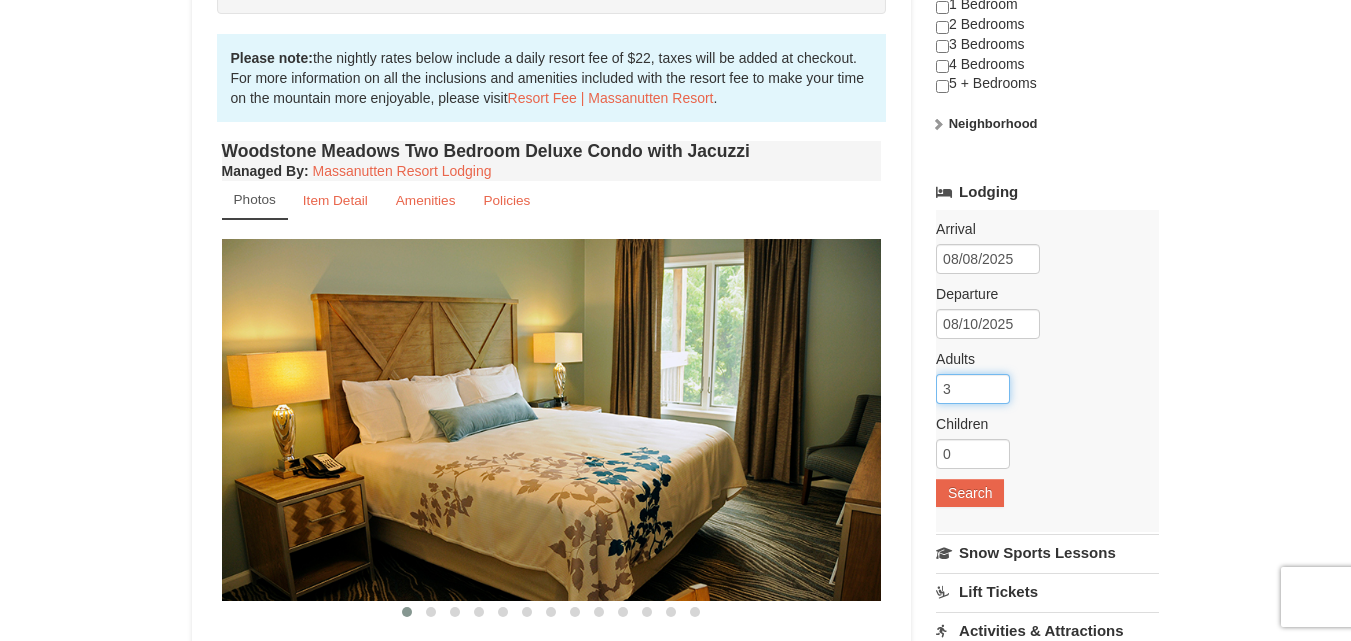 click on "3" at bounding box center [973, 389] 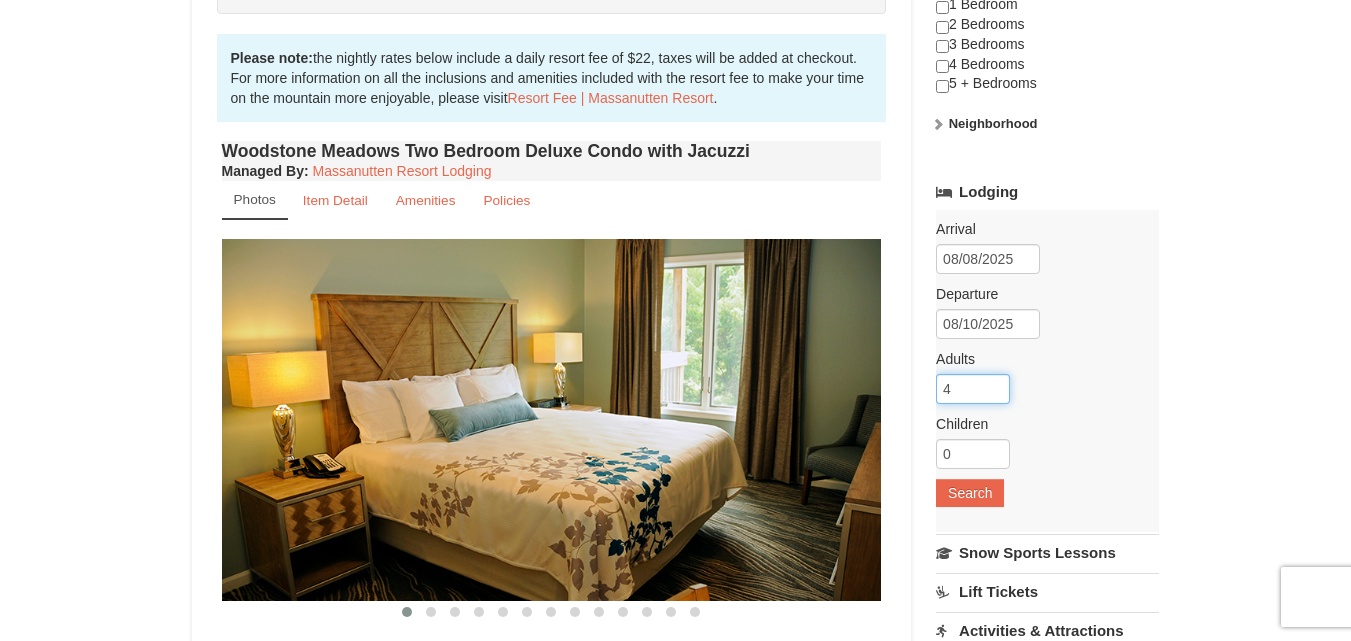 click on "4" at bounding box center [973, 389] 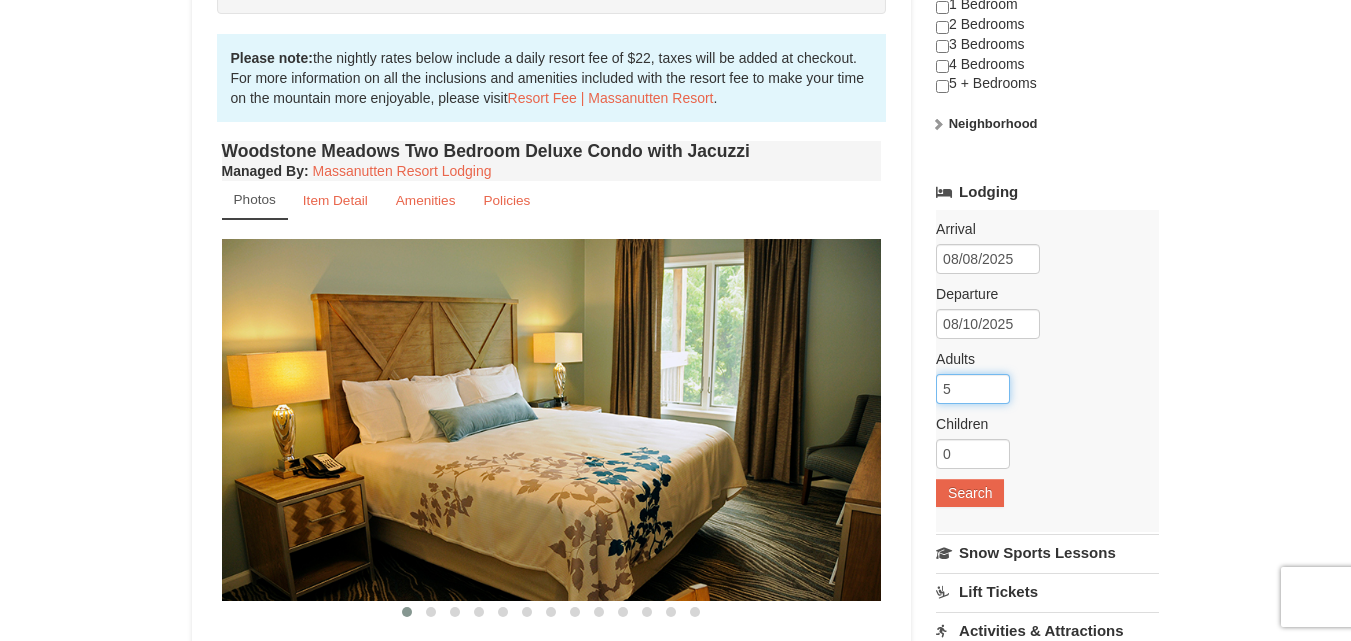 type on "5" 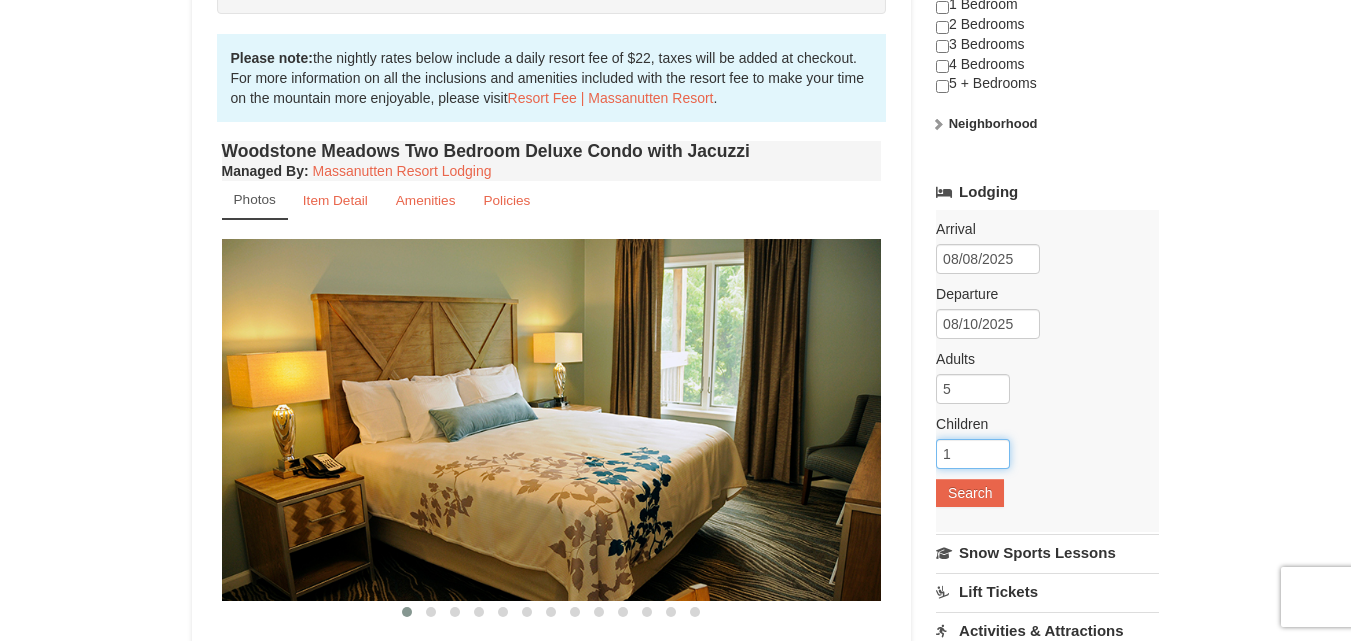 type on "1" 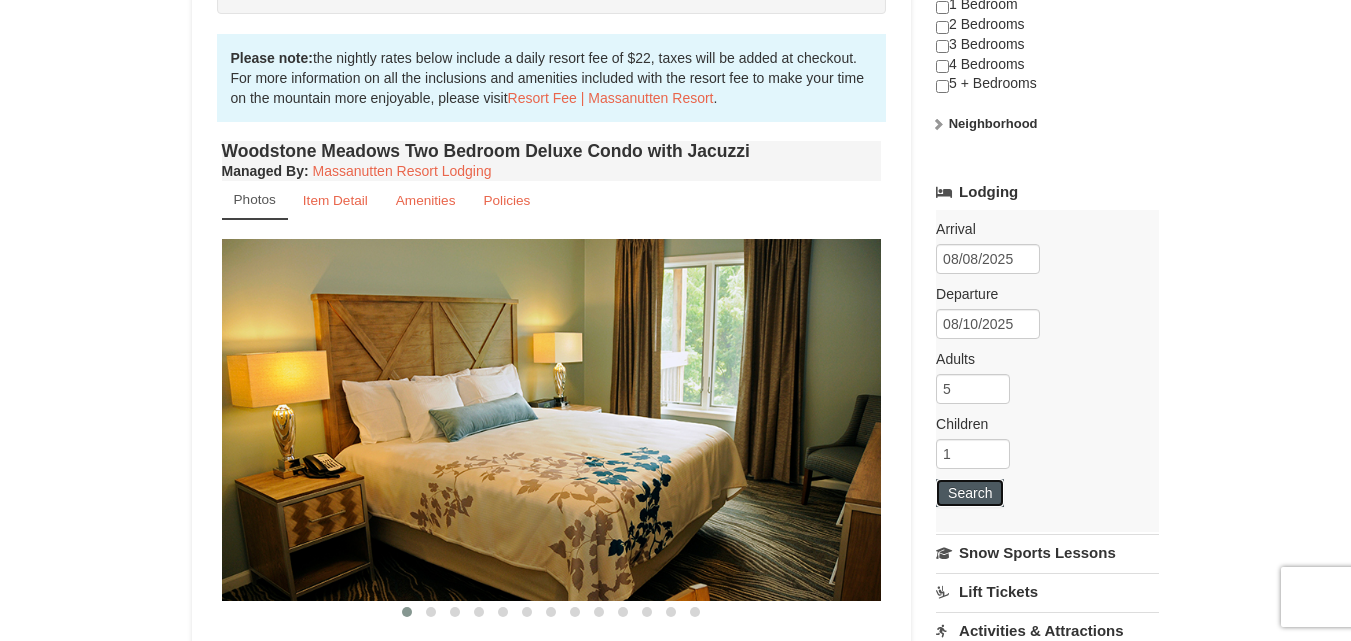 click on "Search" at bounding box center [970, 493] 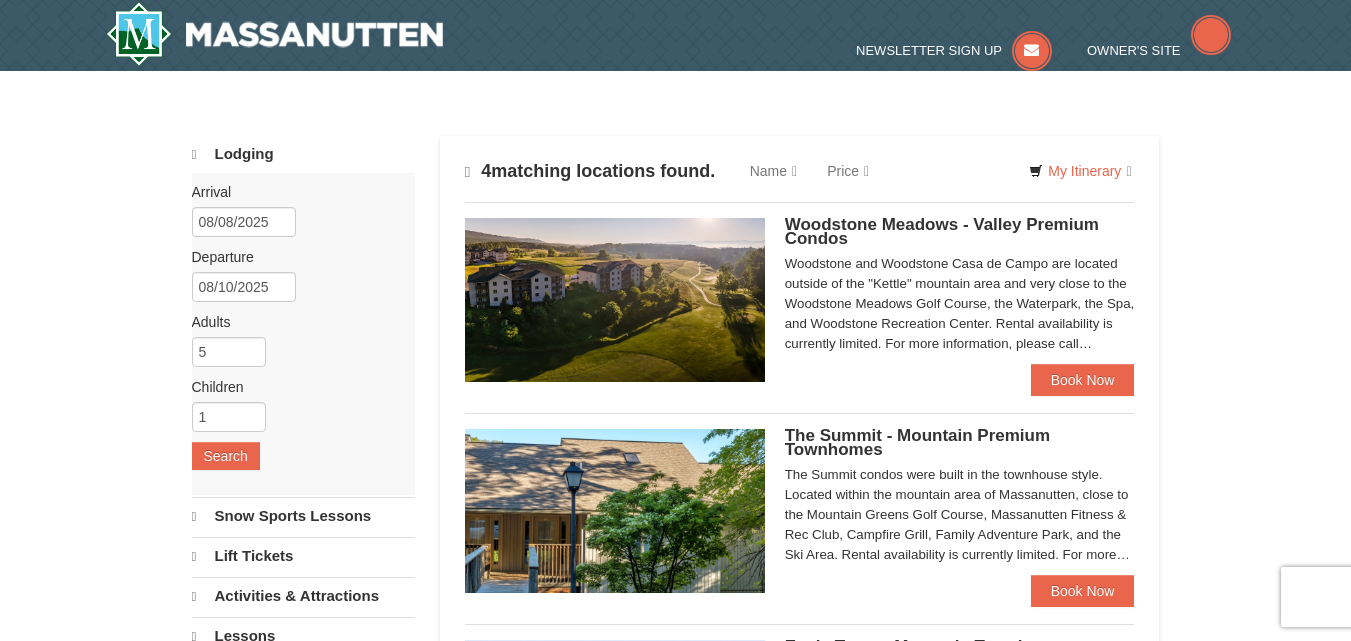 scroll, scrollTop: 0, scrollLeft: 0, axis: both 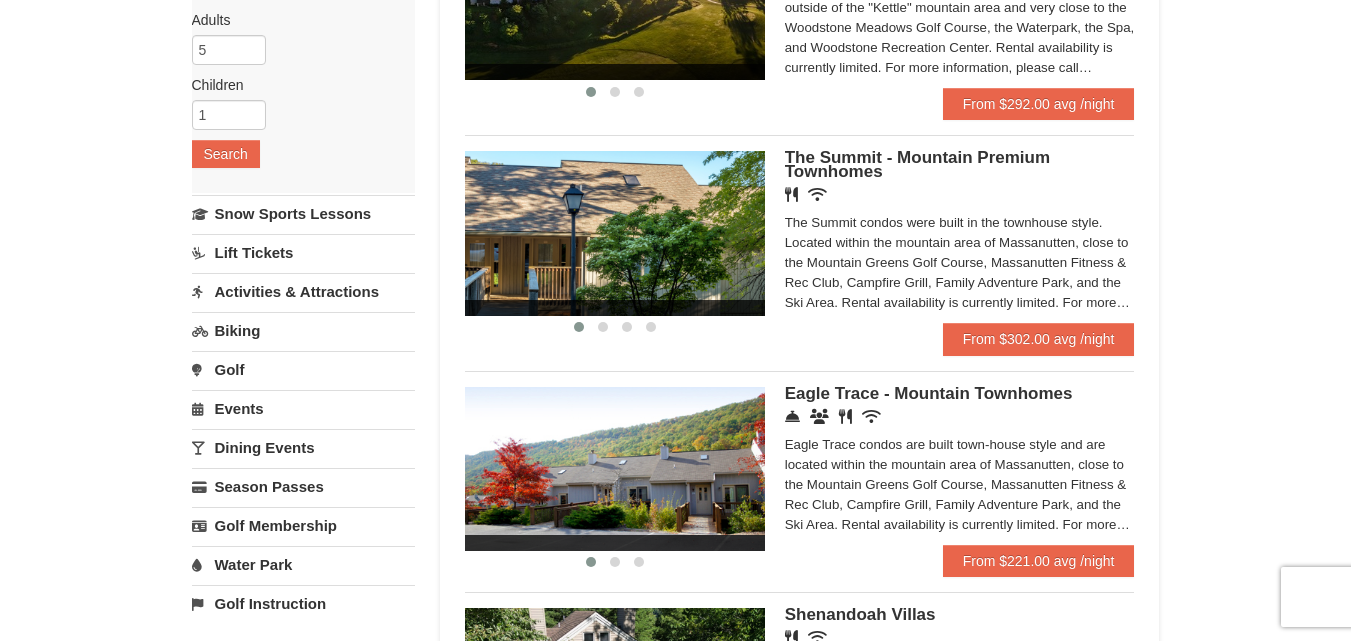 click on "[LOCATION] condos are built town-house style and are located within the mountain area of Massanutten, close to the Mountain Greens Golf Course, Massanutten Fitness & Rec Club, Campfire Grill, Family Adventure Park, and the Ski Area.
Rental availability is currently limited. For more information, please call [PHONE] on Monday - Friday 9 am - 6 pm and Saturday 9 am - 1 pm. Condo and hotel reservations are subject to a $25 change fee.
Activities may be limited and advance sign-ups and ticket purchases required. For more information please visit https://www.massresort.com. Thank you for your patience and understanding. We look forward to welcoming you!" at bounding box center (960, 485) 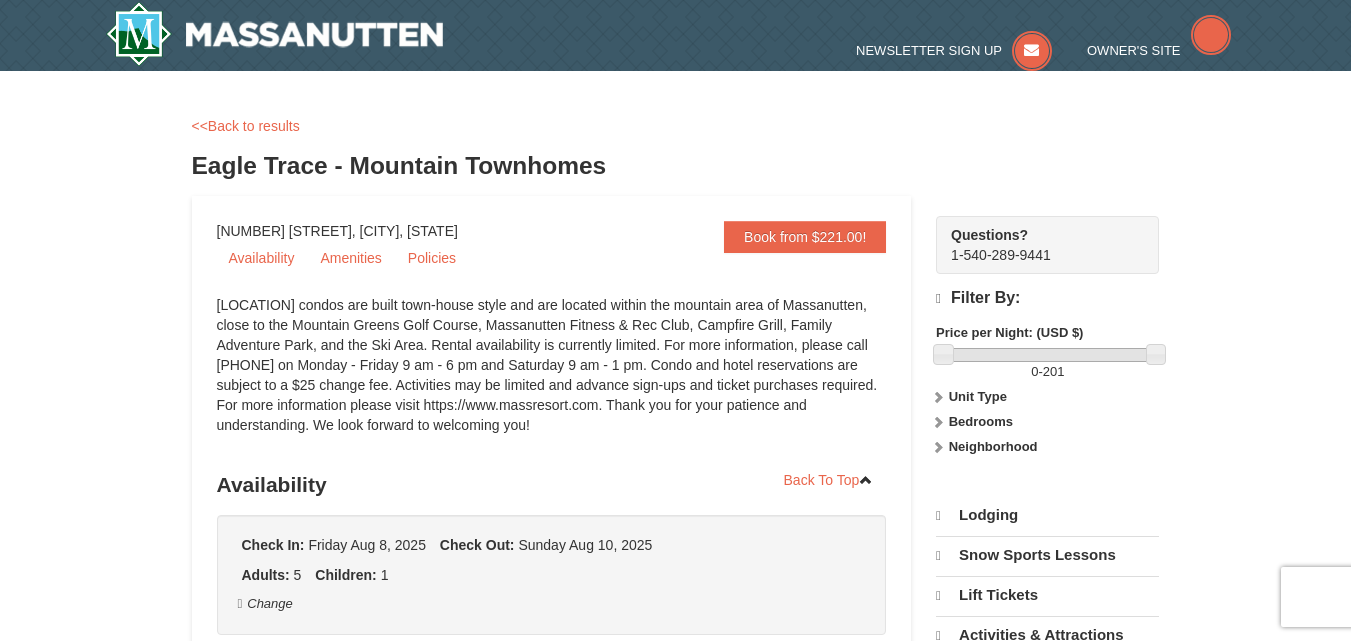 scroll, scrollTop: 0, scrollLeft: 0, axis: both 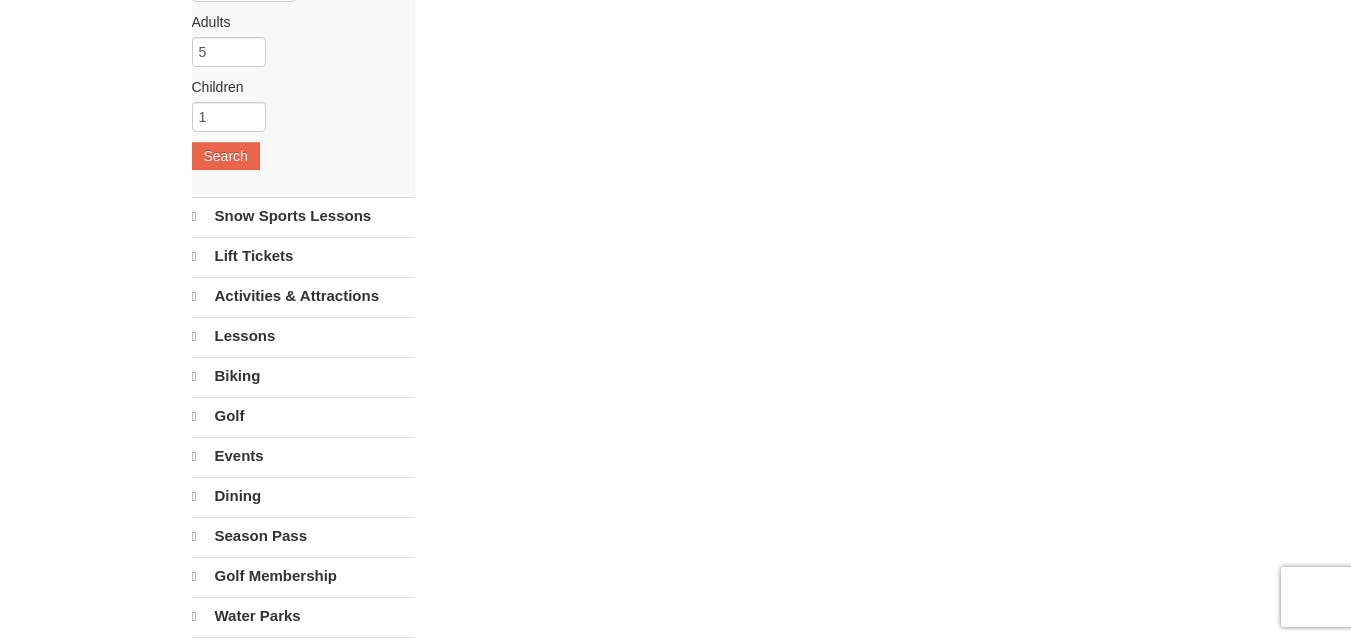 select on "8" 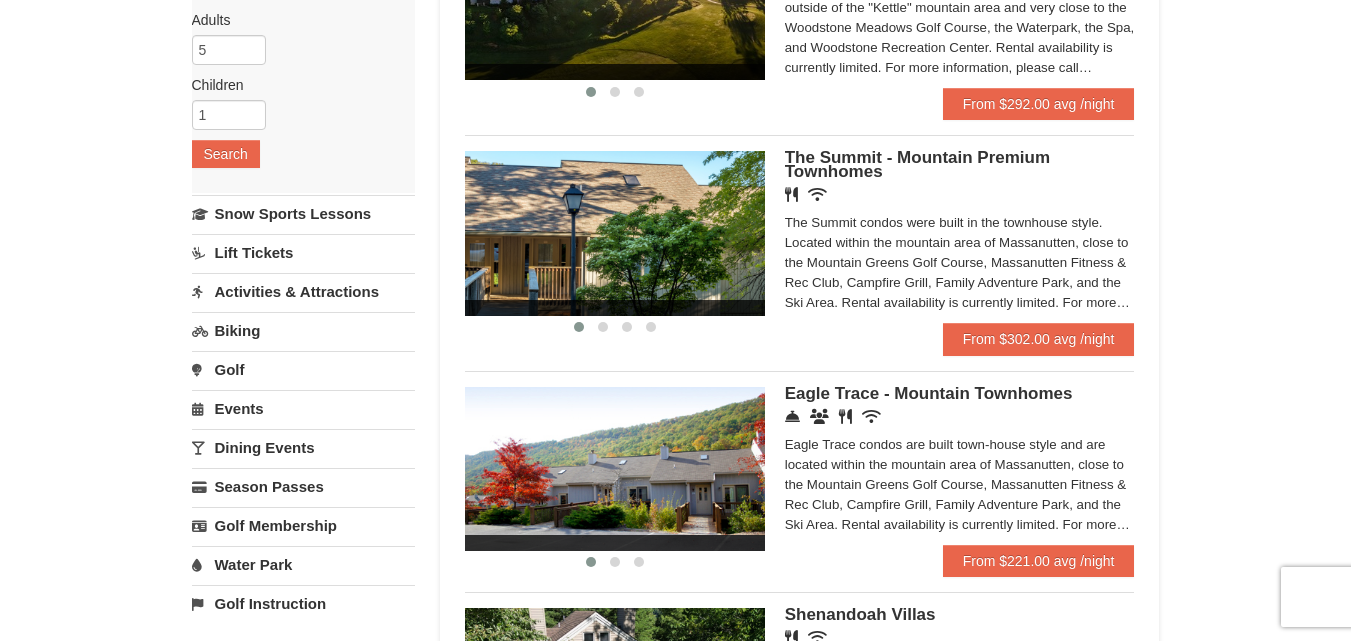 scroll, scrollTop: 299, scrollLeft: 0, axis: vertical 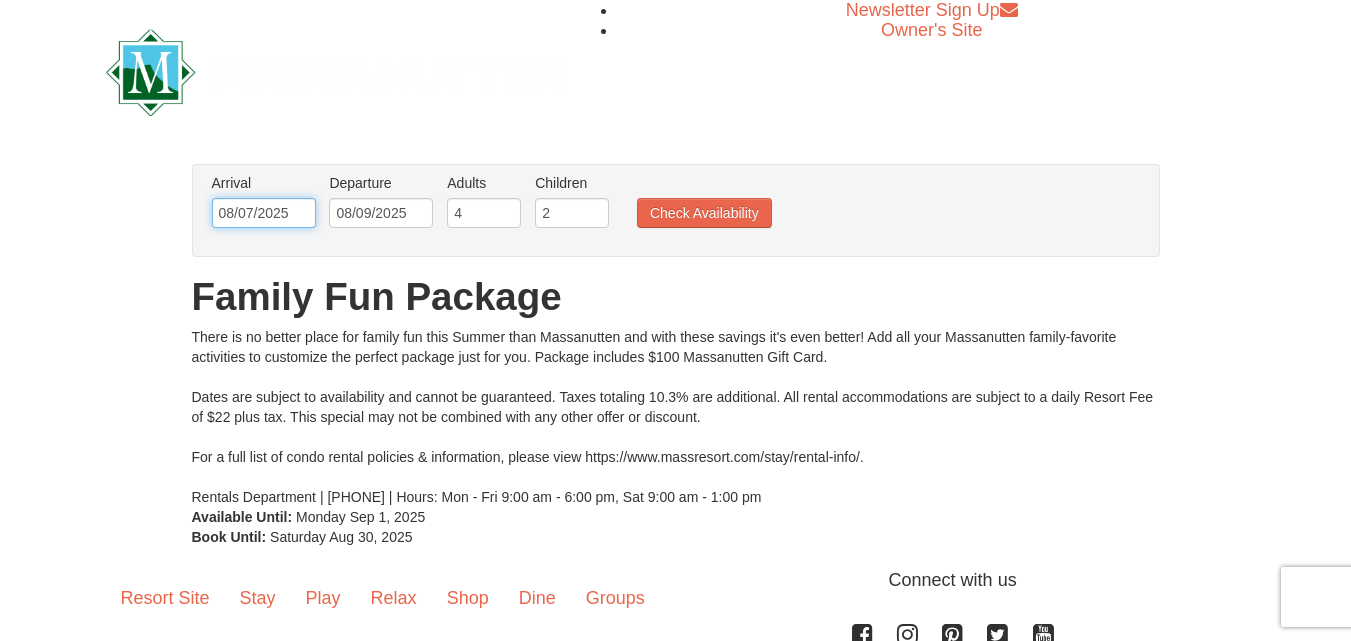 click on "08/07/2025" at bounding box center (264, 213) 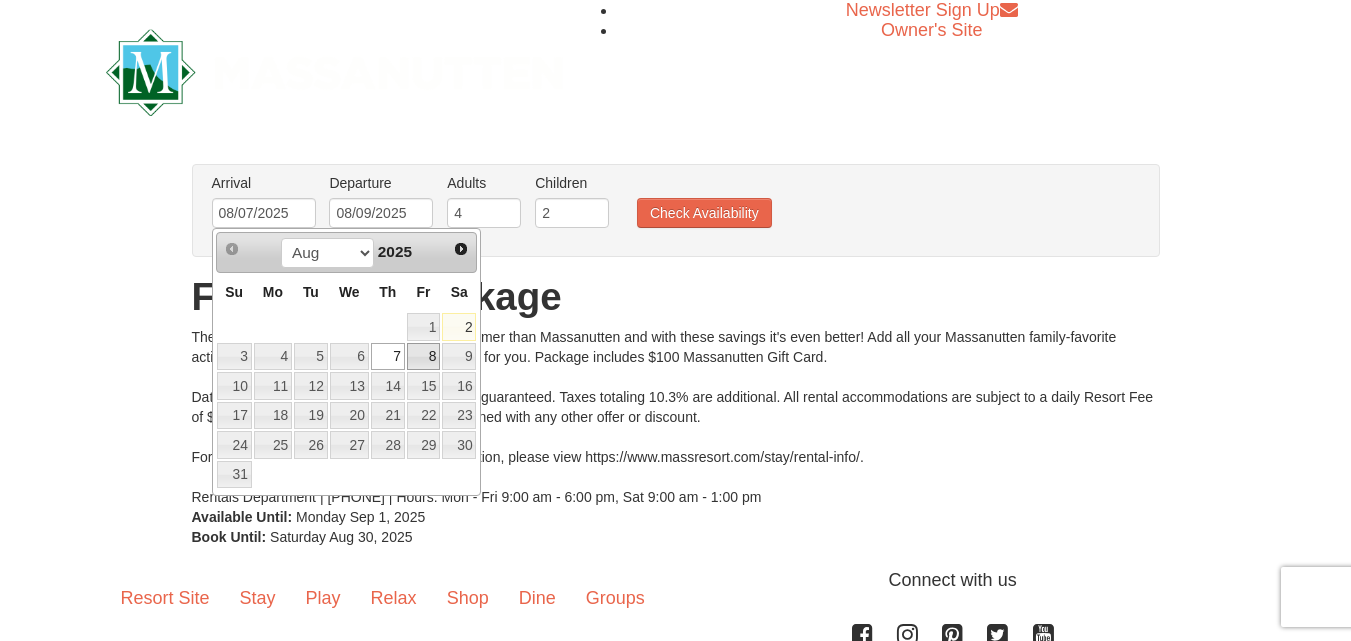 click on "8" at bounding box center (424, 357) 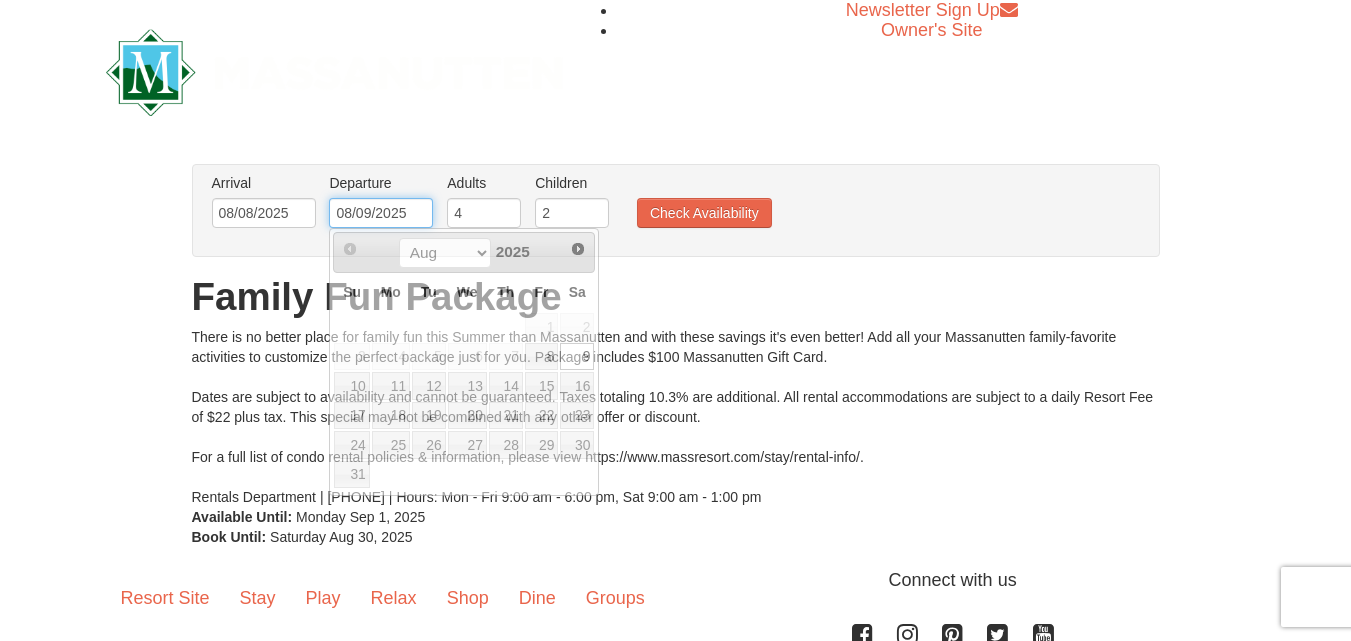 click on "08/09/2025" at bounding box center [381, 213] 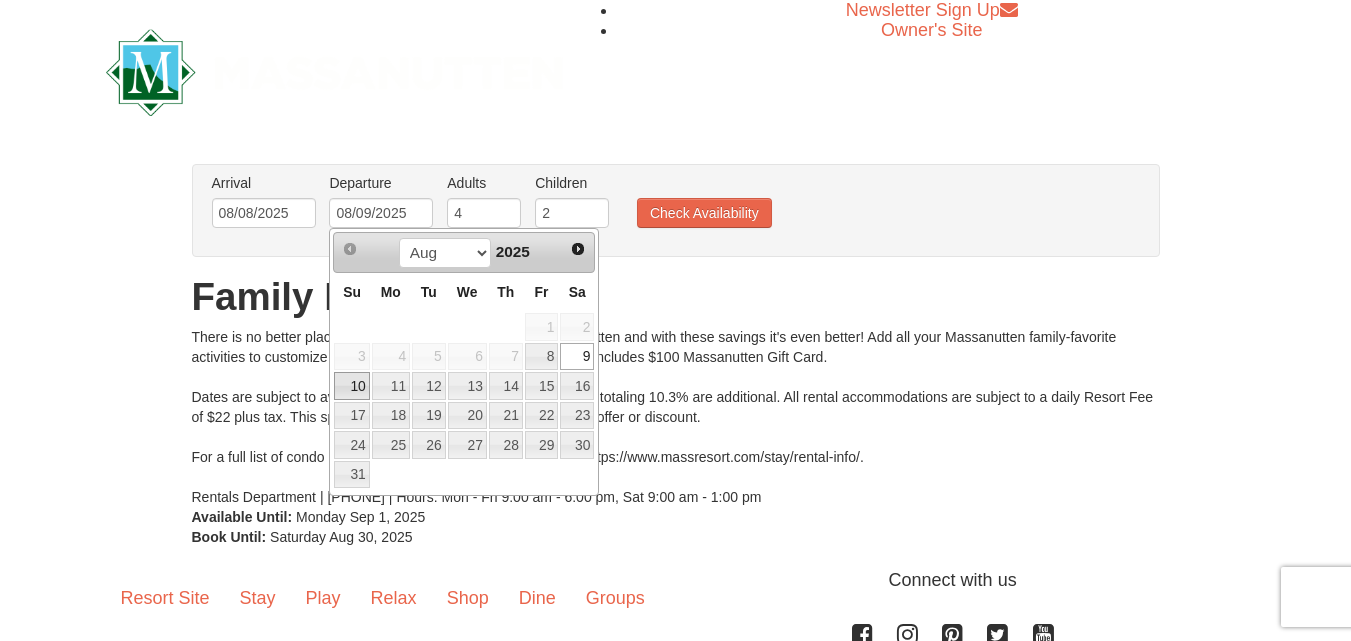 click on "10" at bounding box center [351, 386] 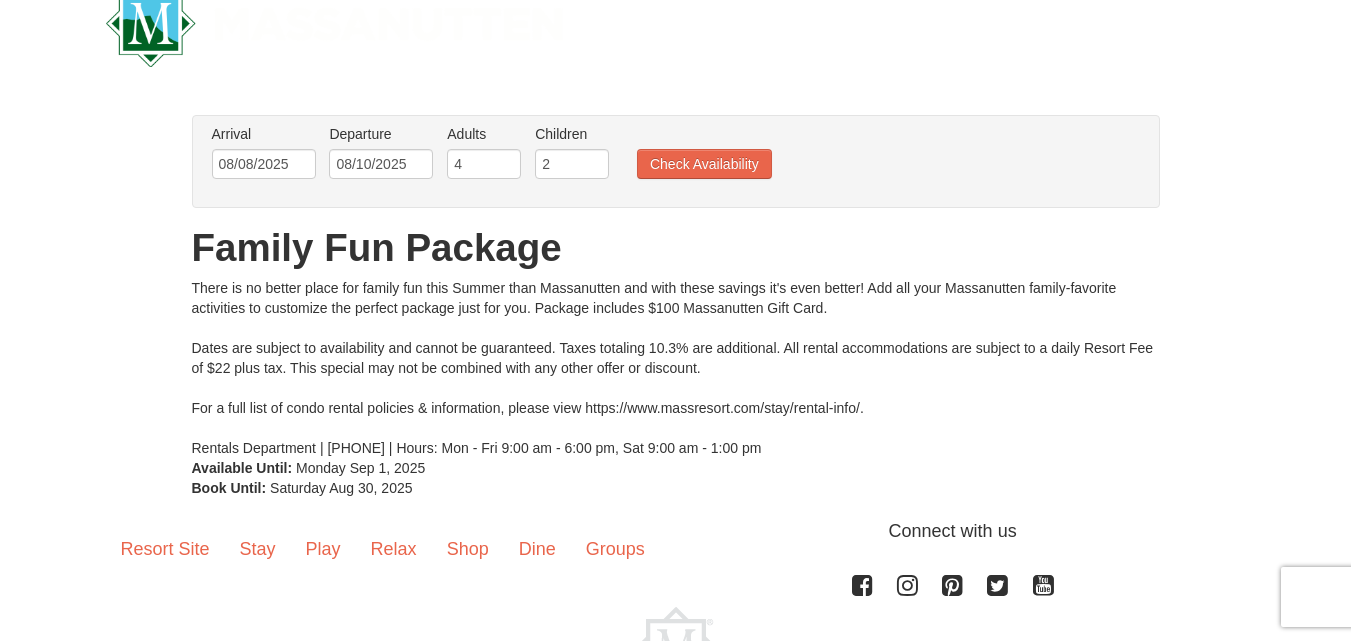scroll, scrollTop: 0, scrollLeft: 0, axis: both 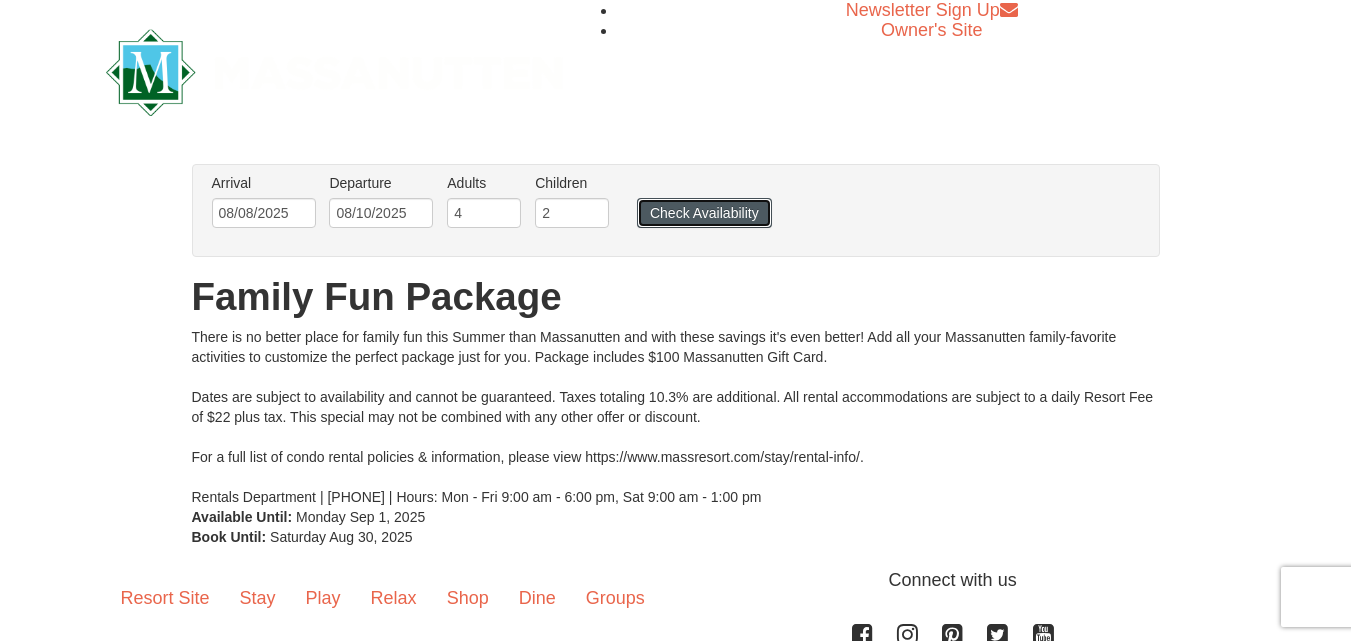 drag, startPoint x: 737, startPoint y: 210, endPoint x: 726, endPoint y: 205, distance: 12.083046 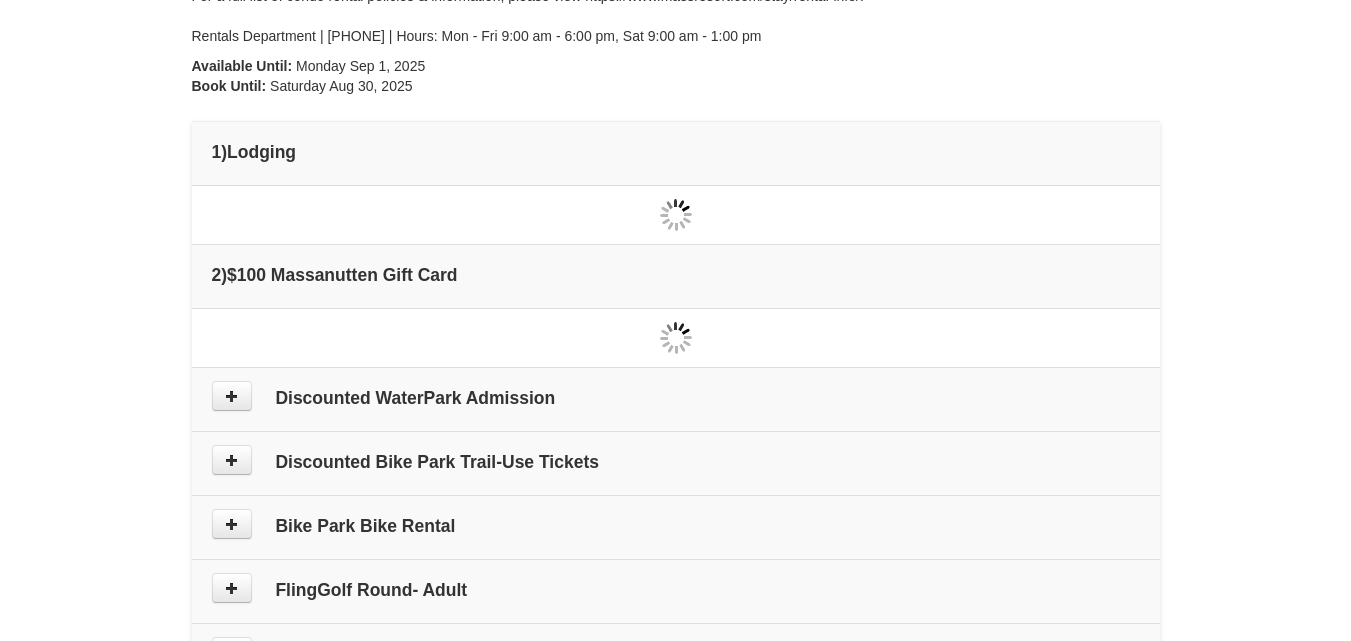 type on "08/08/2025" 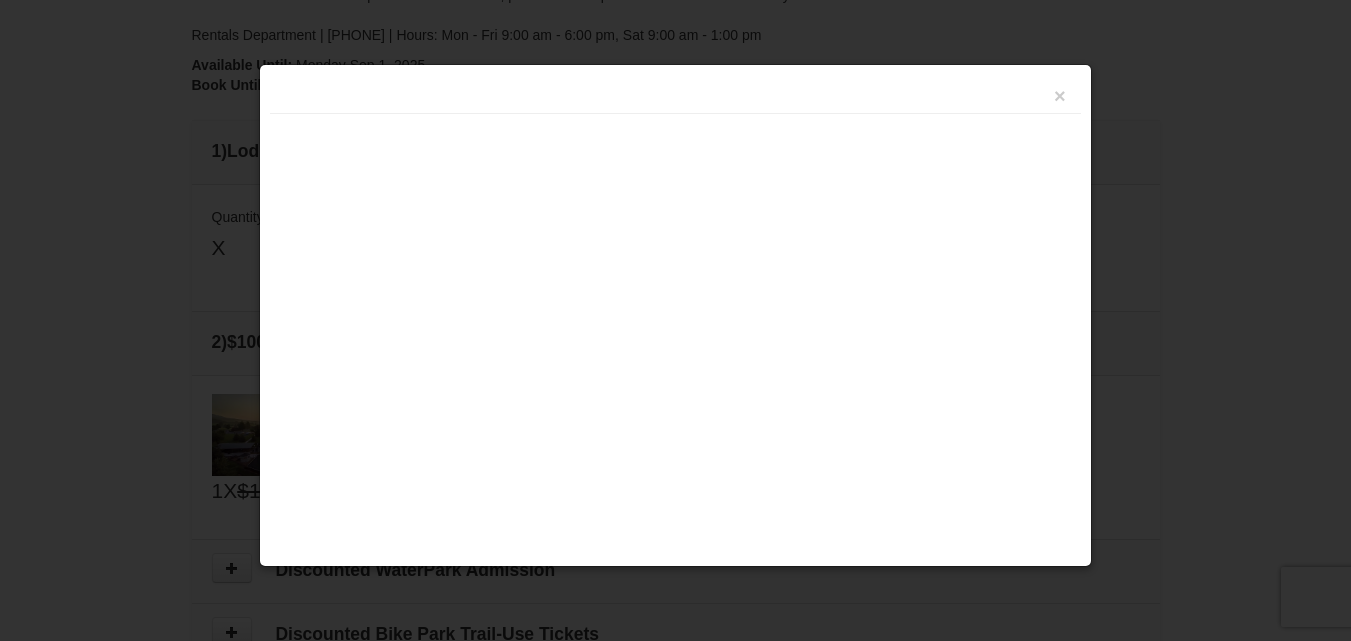 scroll, scrollTop: 611, scrollLeft: 0, axis: vertical 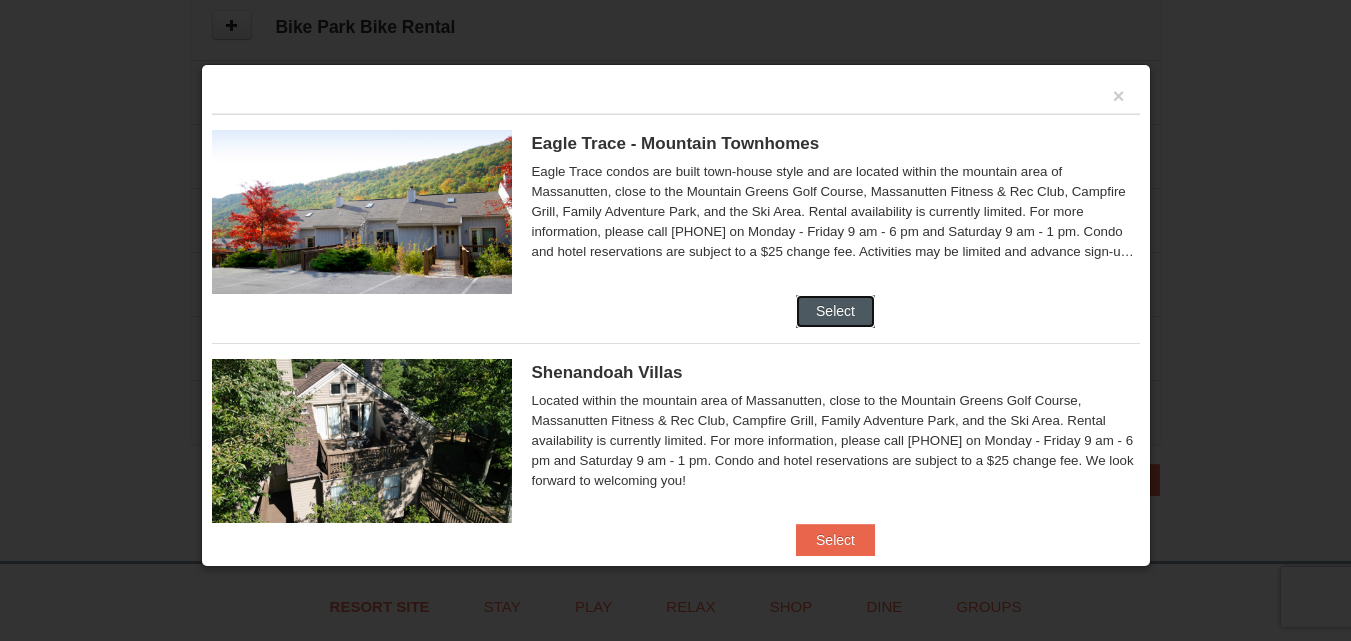 click on "Select" at bounding box center [835, 311] 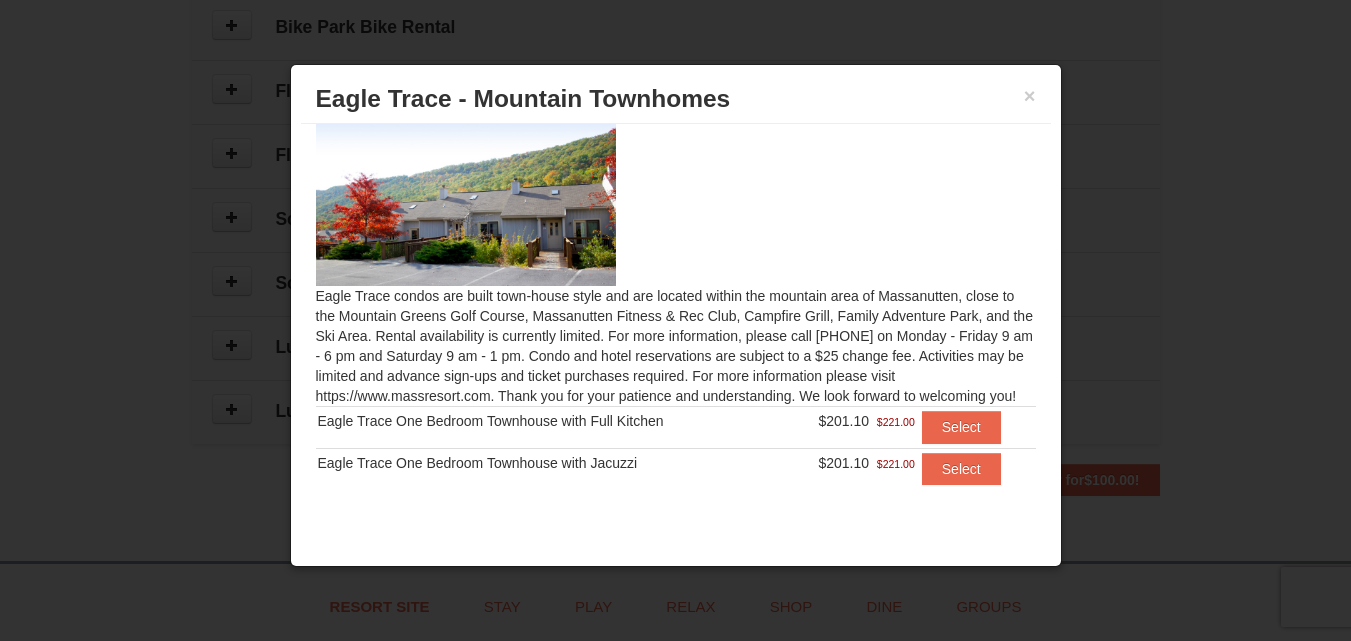 scroll, scrollTop: 26, scrollLeft: 0, axis: vertical 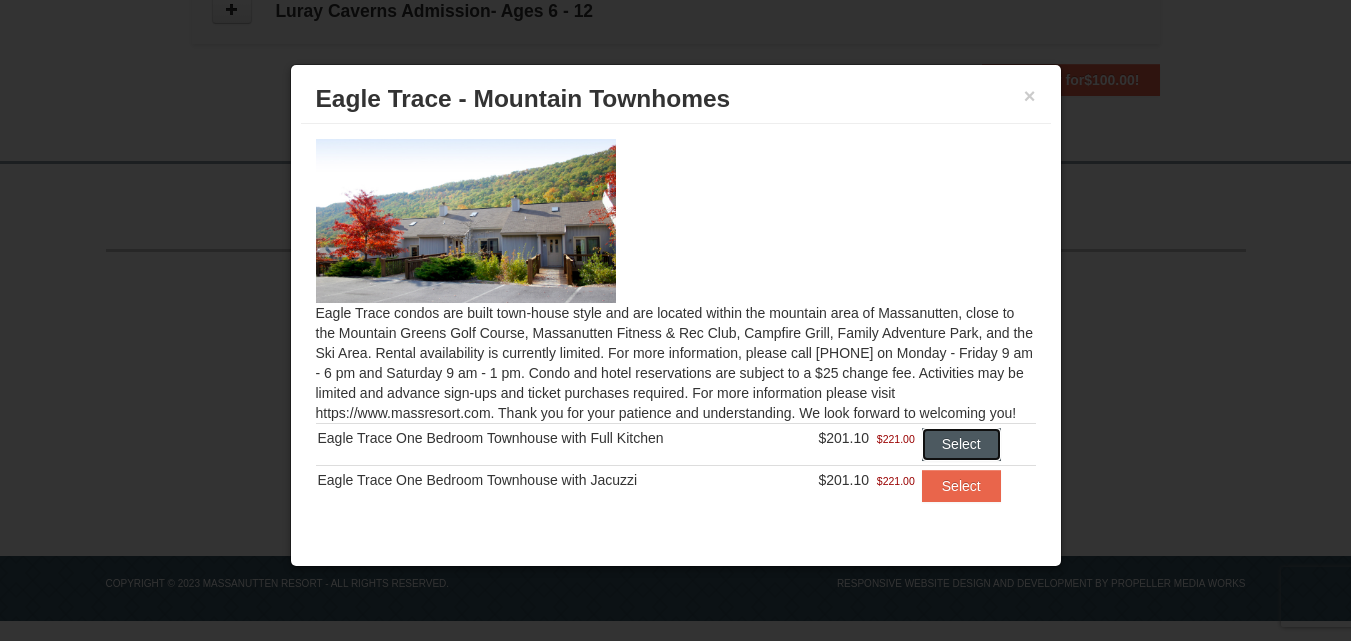 click on "Select" at bounding box center [961, 444] 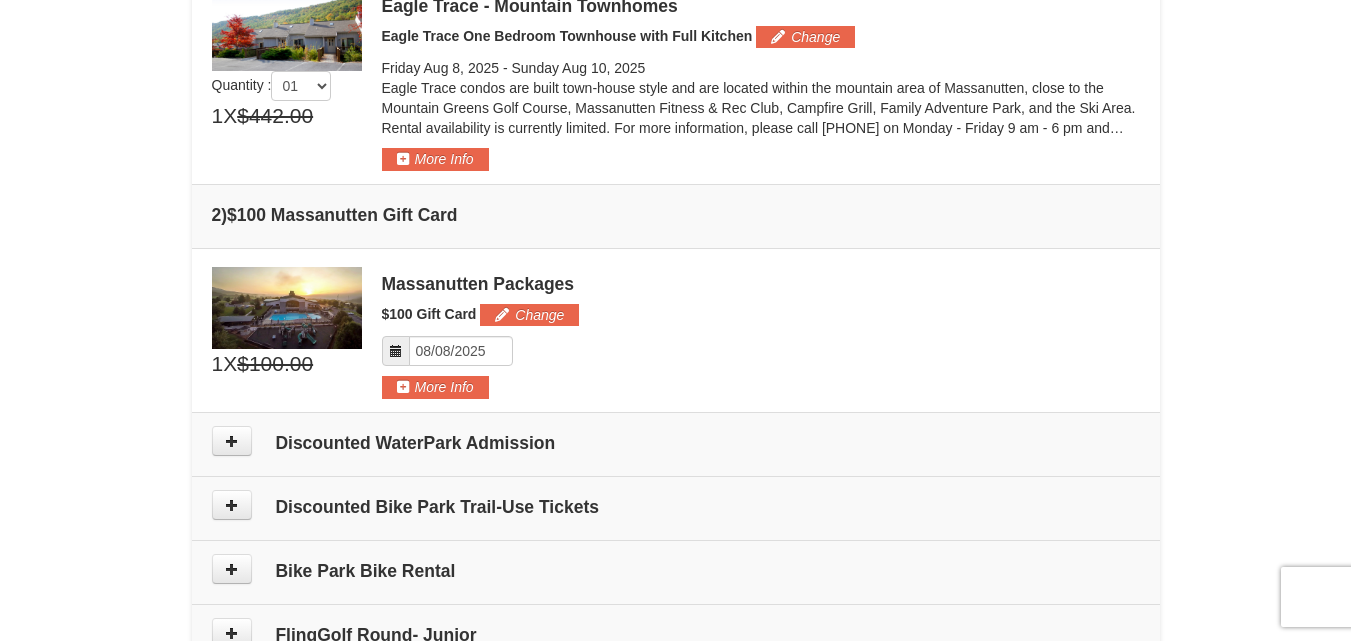 scroll, scrollTop: 671, scrollLeft: 0, axis: vertical 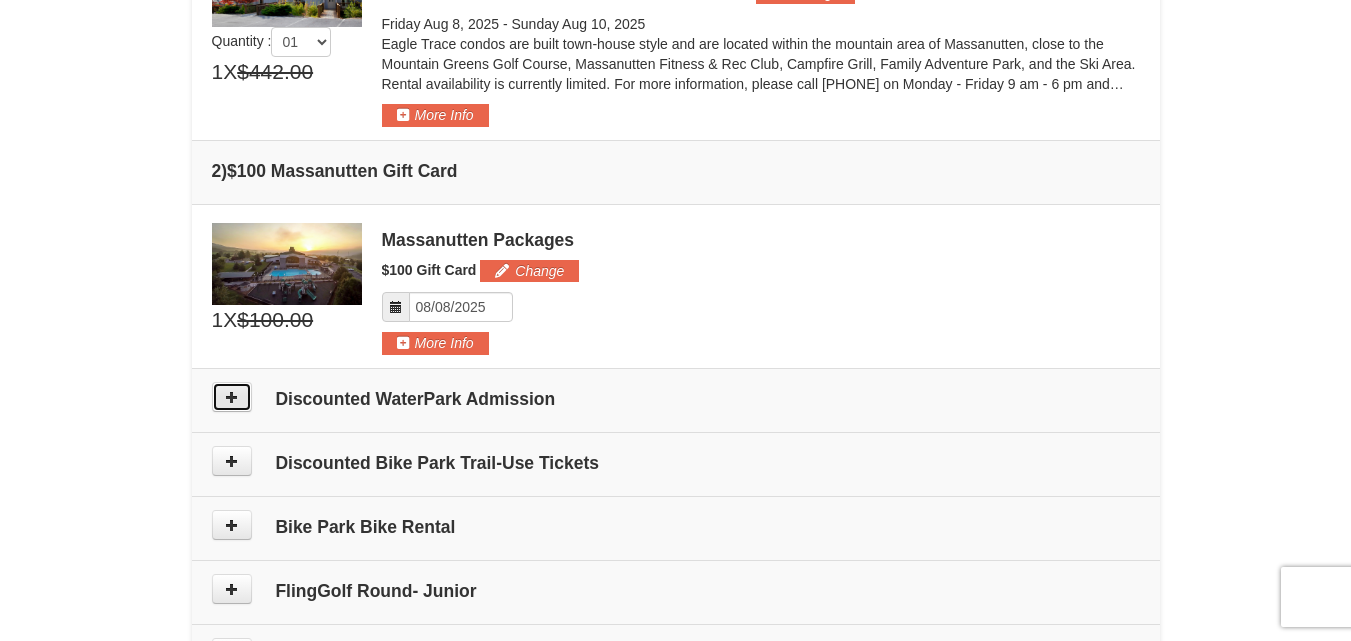 click at bounding box center (232, 397) 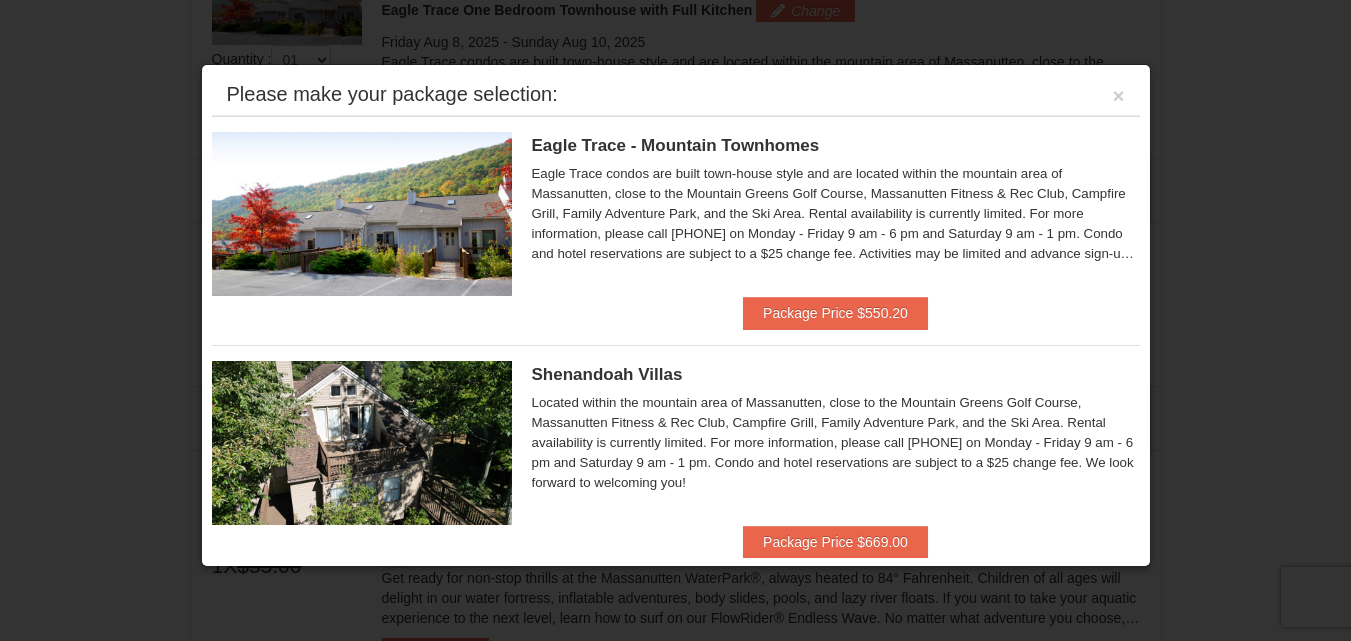 scroll, scrollTop: 616, scrollLeft: 0, axis: vertical 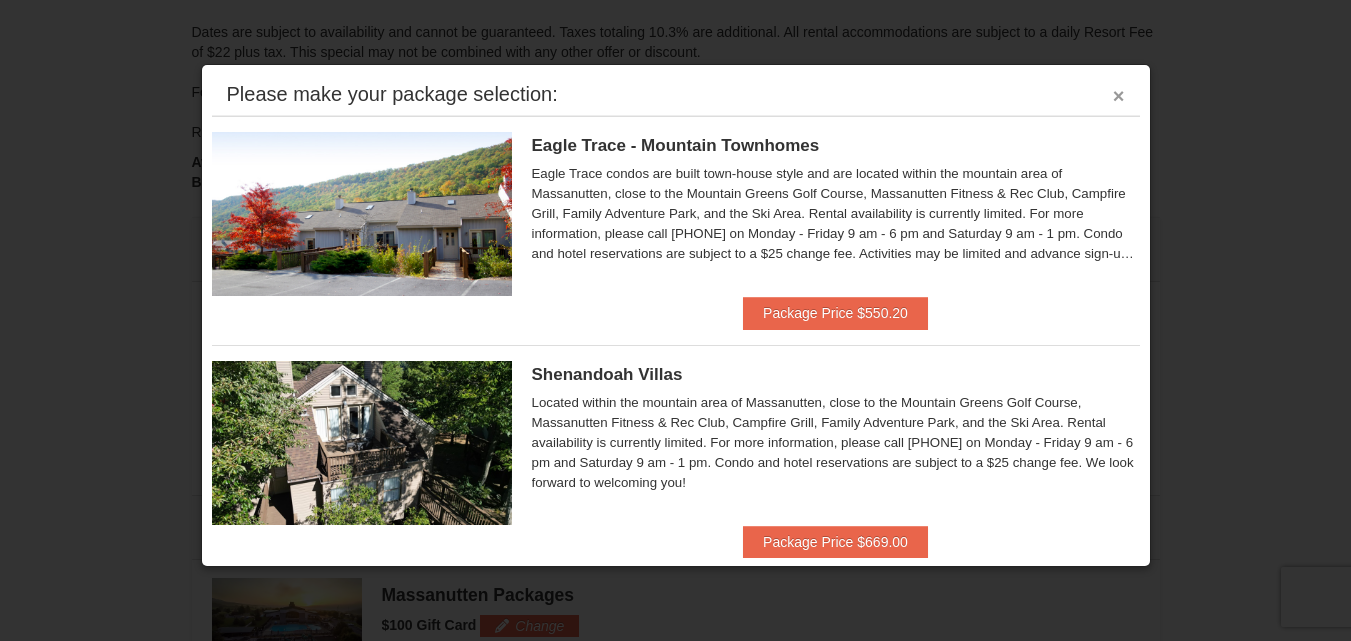 click on "×" at bounding box center [1119, 96] 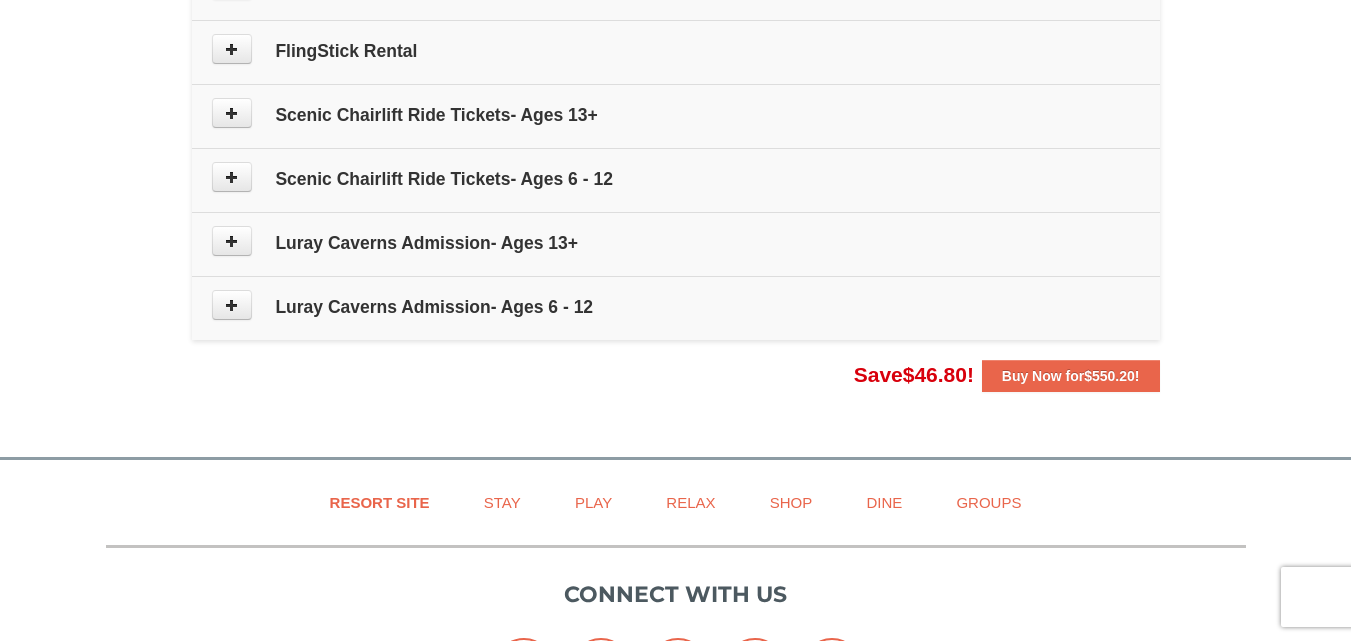 scroll, scrollTop: 1516, scrollLeft: 0, axis: vertical 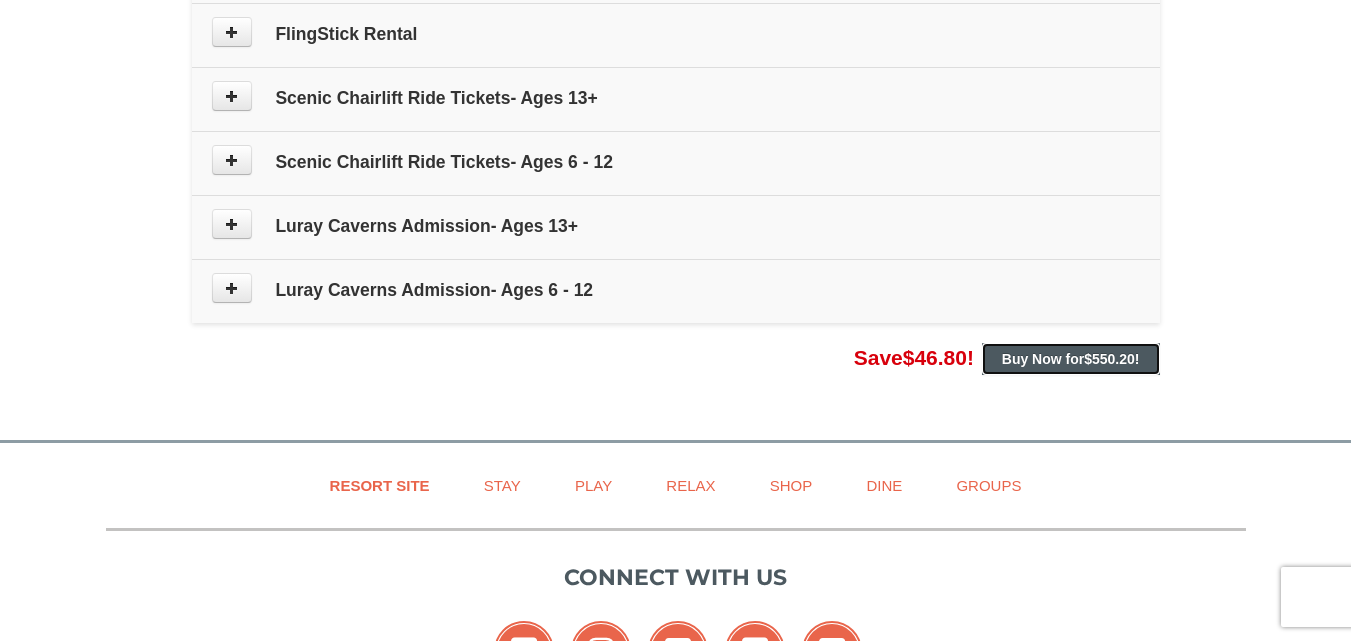 click on "Buy Now for
$550.20 !" at bounding box center [1071, 359] 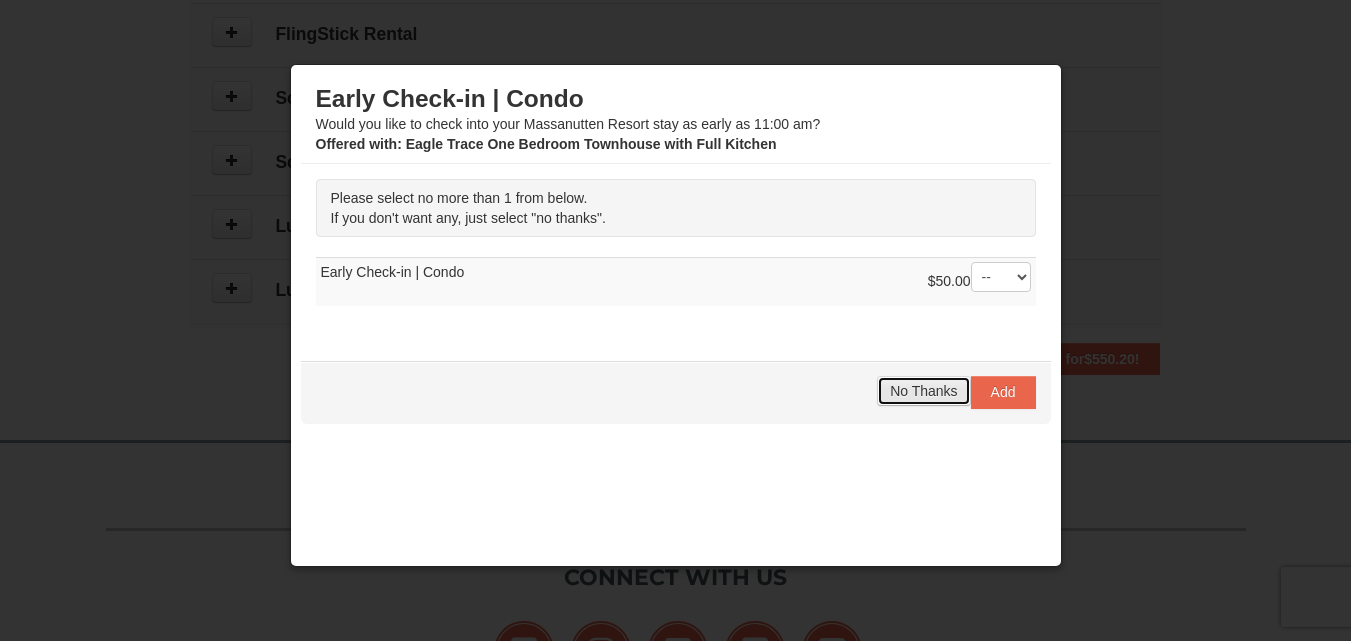 click on "No Thanks" at bounding box center [923, 391] 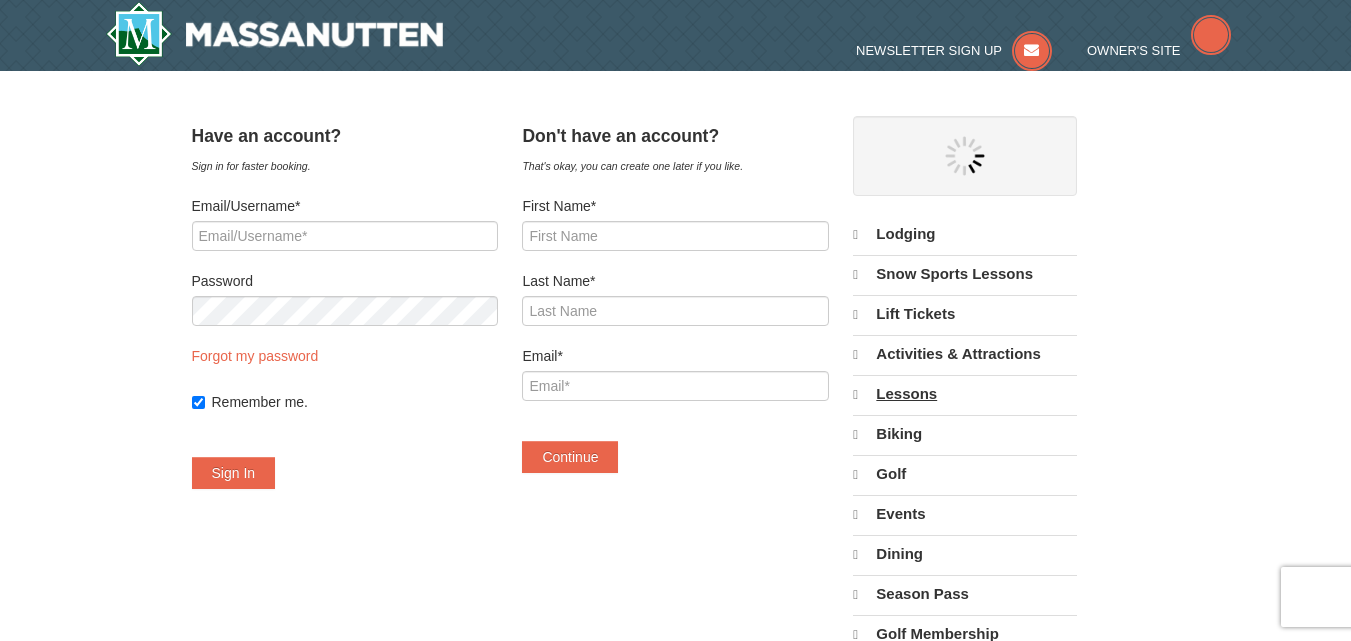 scroll, scrollTop: 0, scrollLeft: 0, axis: both 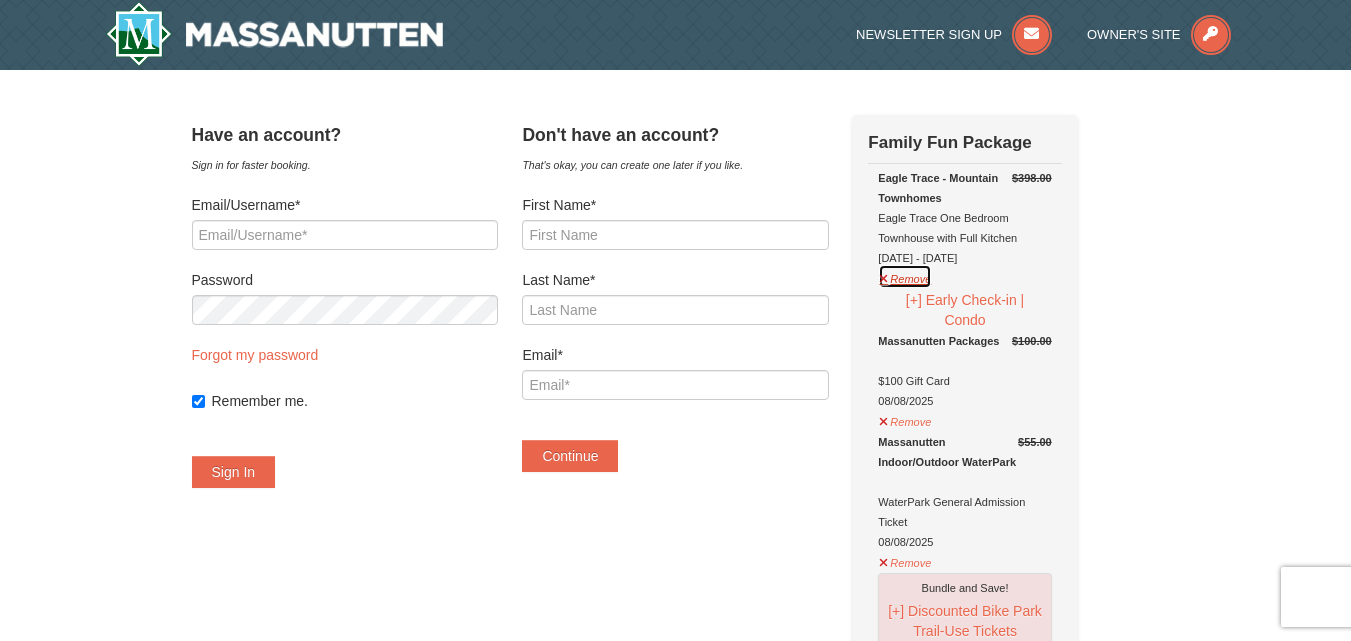 click on "Remove" at bounding box center [905, 276] 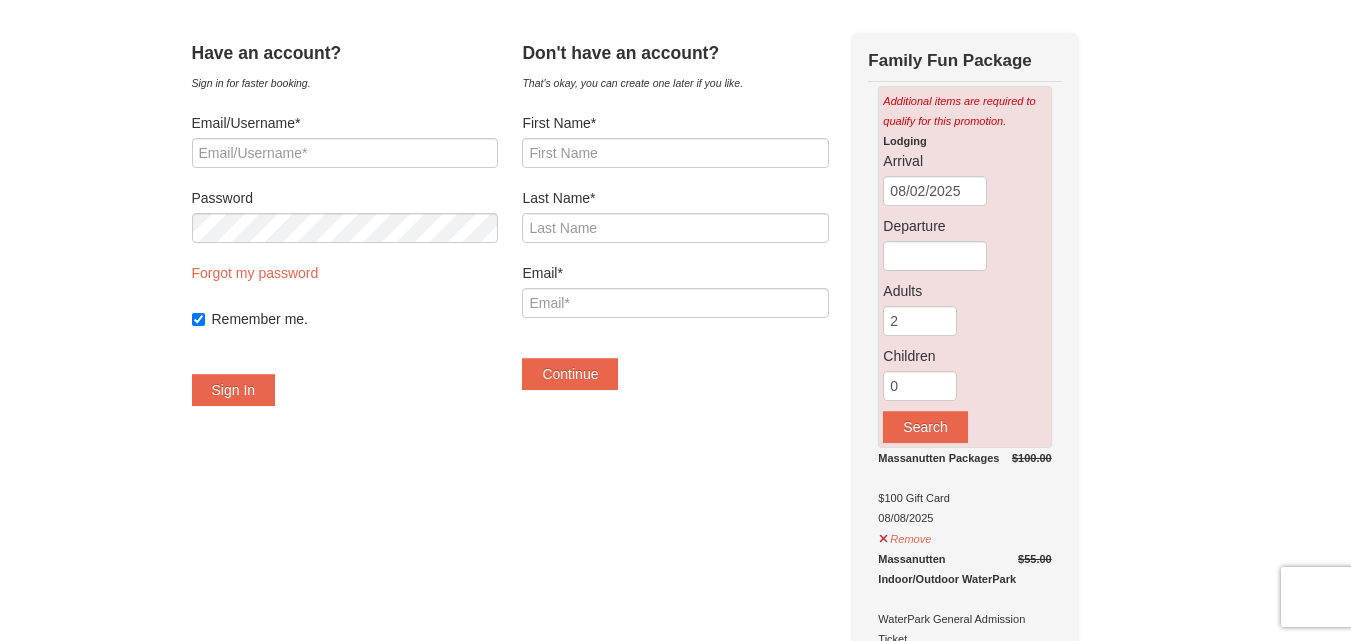 scroll, scrollTop: 0, scrollLeft: 0, axis: both 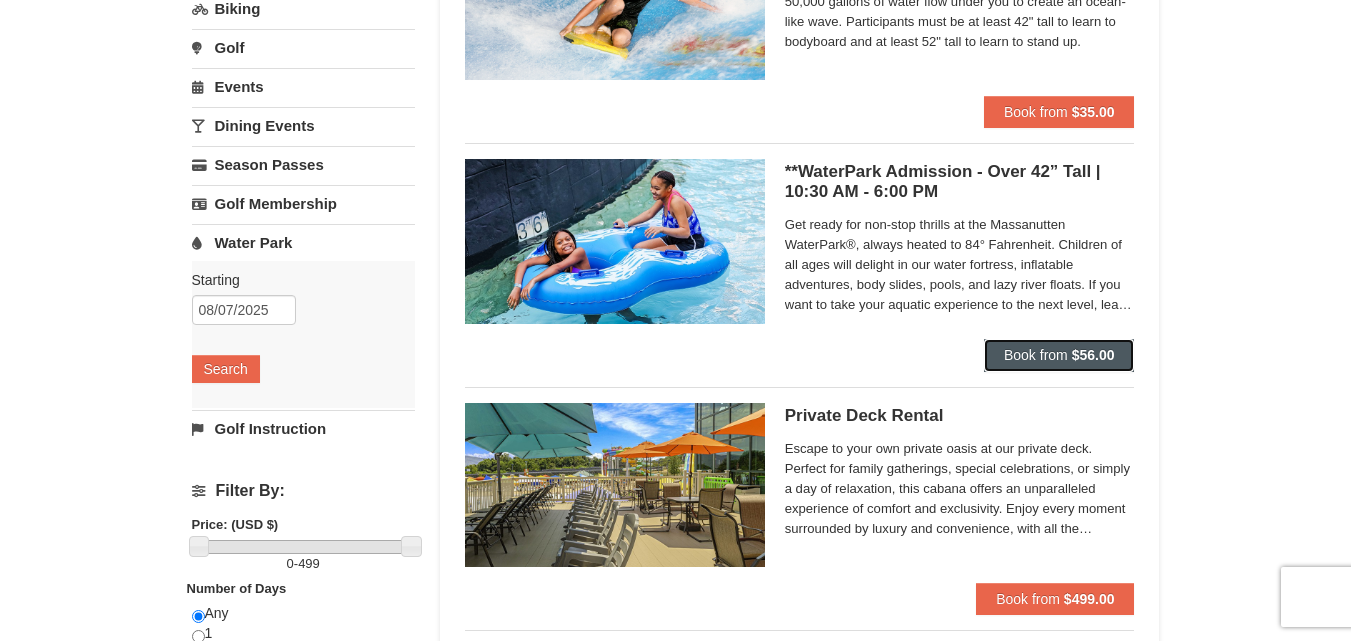 click on "Book from" at bounding box center [1036, 355] 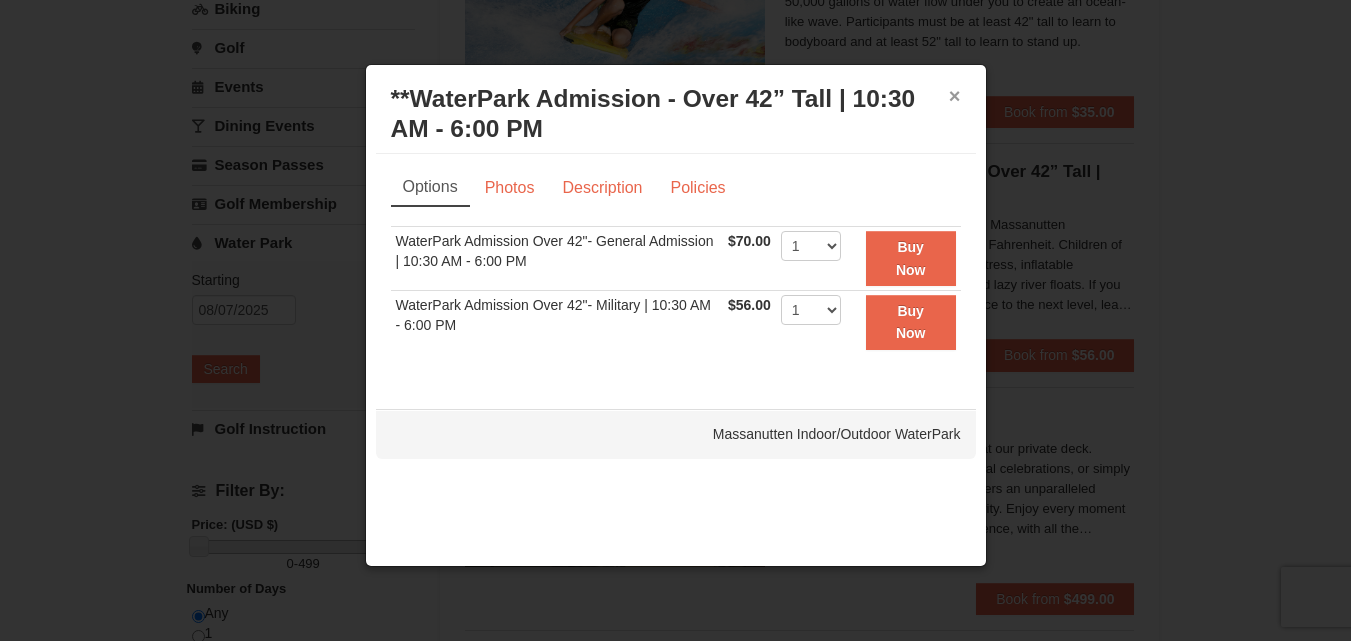 click on "×" at bounding box center (955, 96) 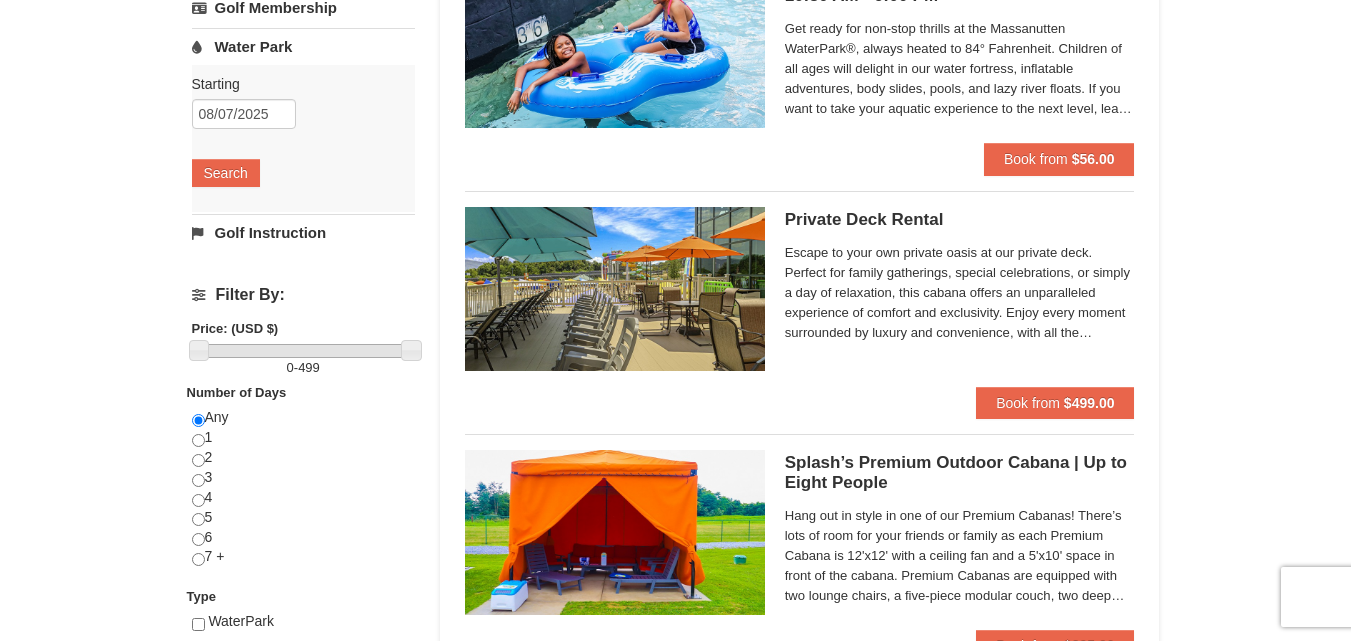 scroll, scrollTop: 500, scrollLeft: 0, axis: vertical 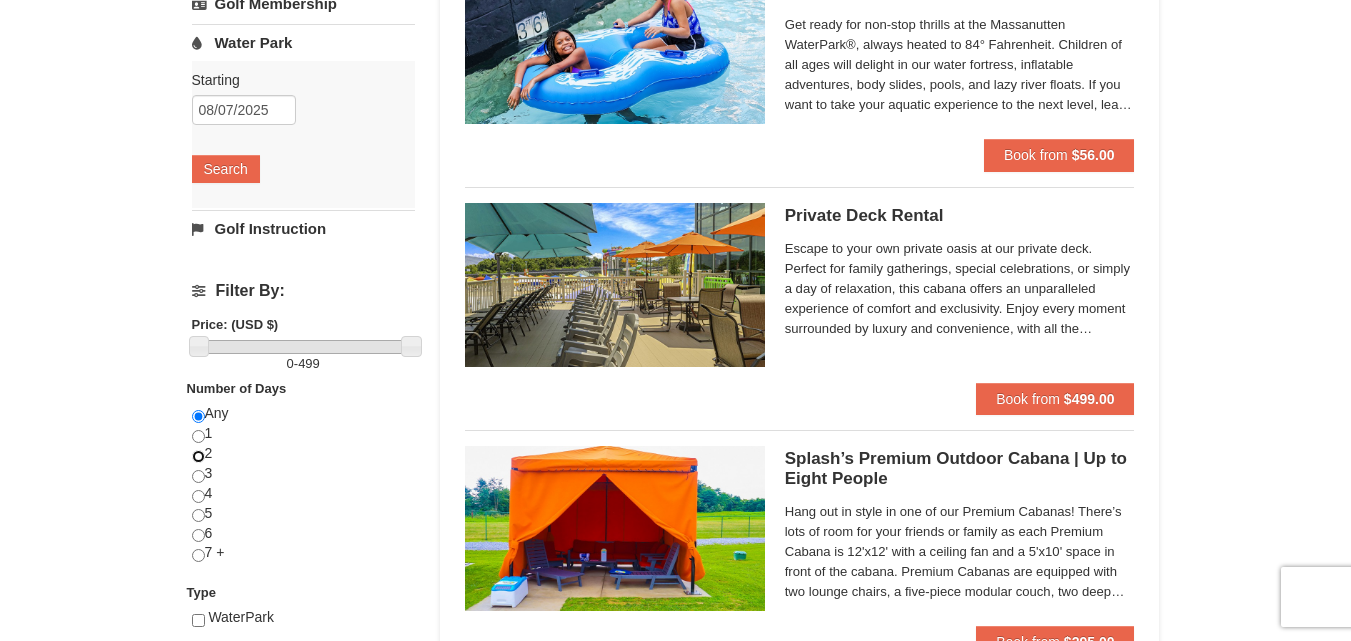 click at bounding box center [198, 456] 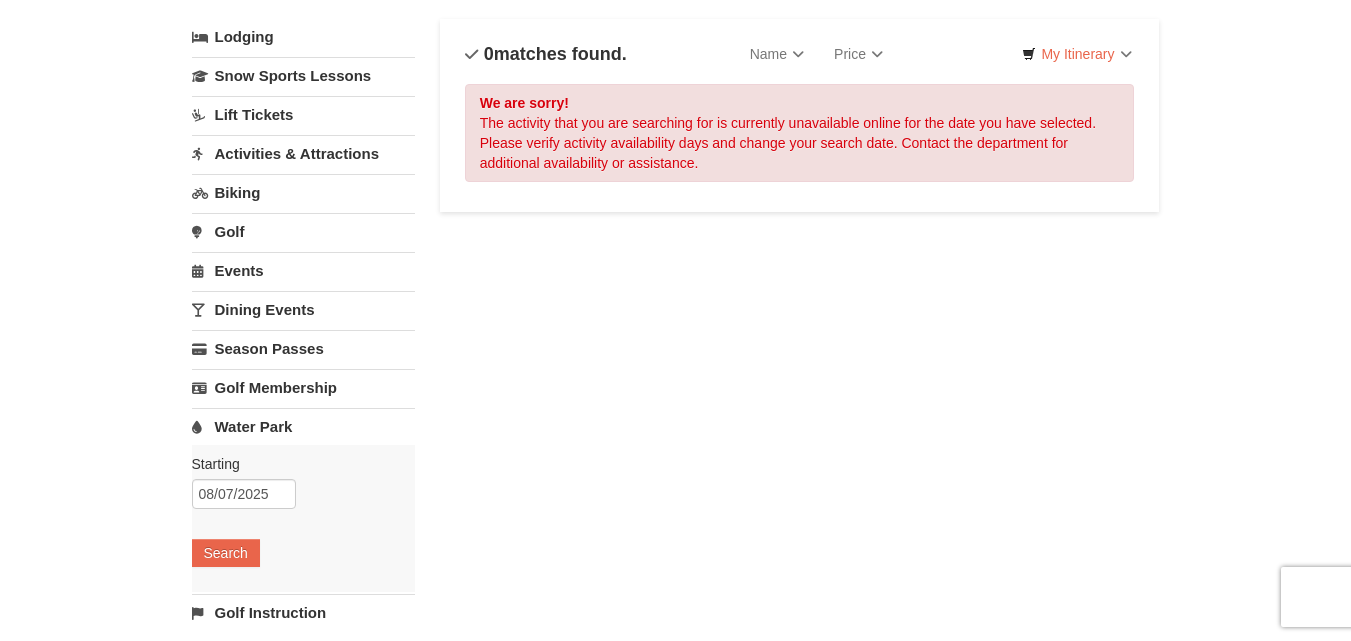 scroll, scrollTop: 0, scrollLeft: 0, axis: both 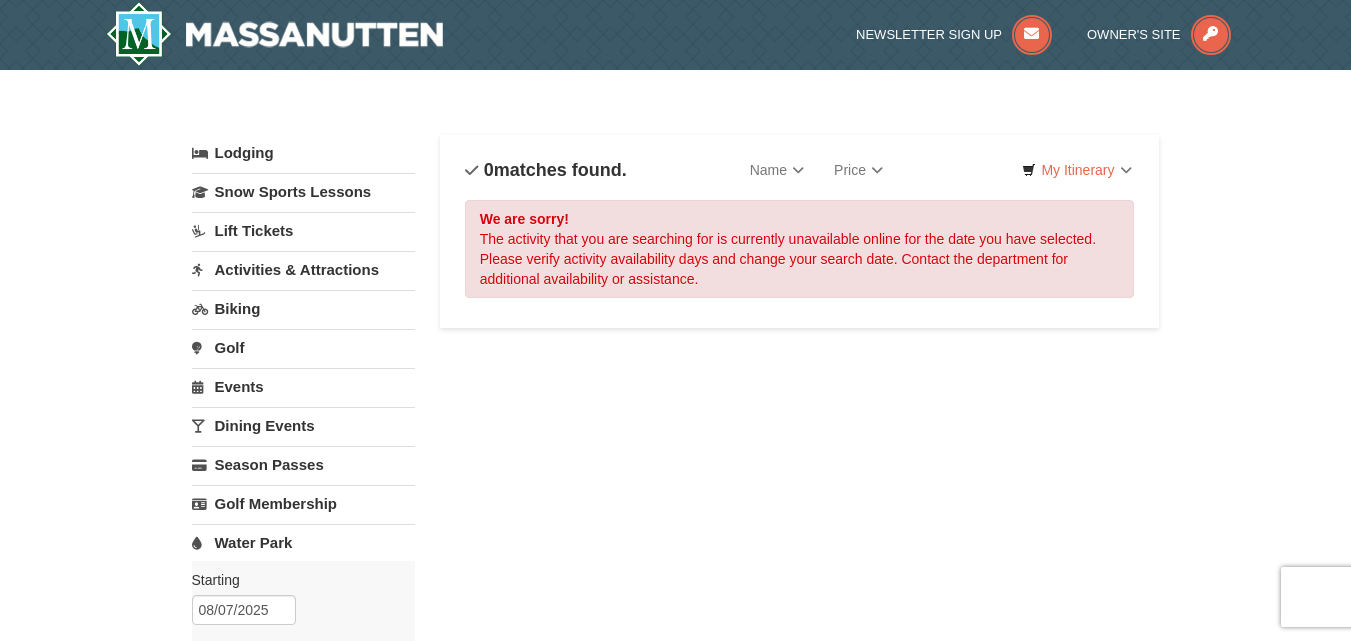 click on "Water Park" at bounding box center (303, 542) 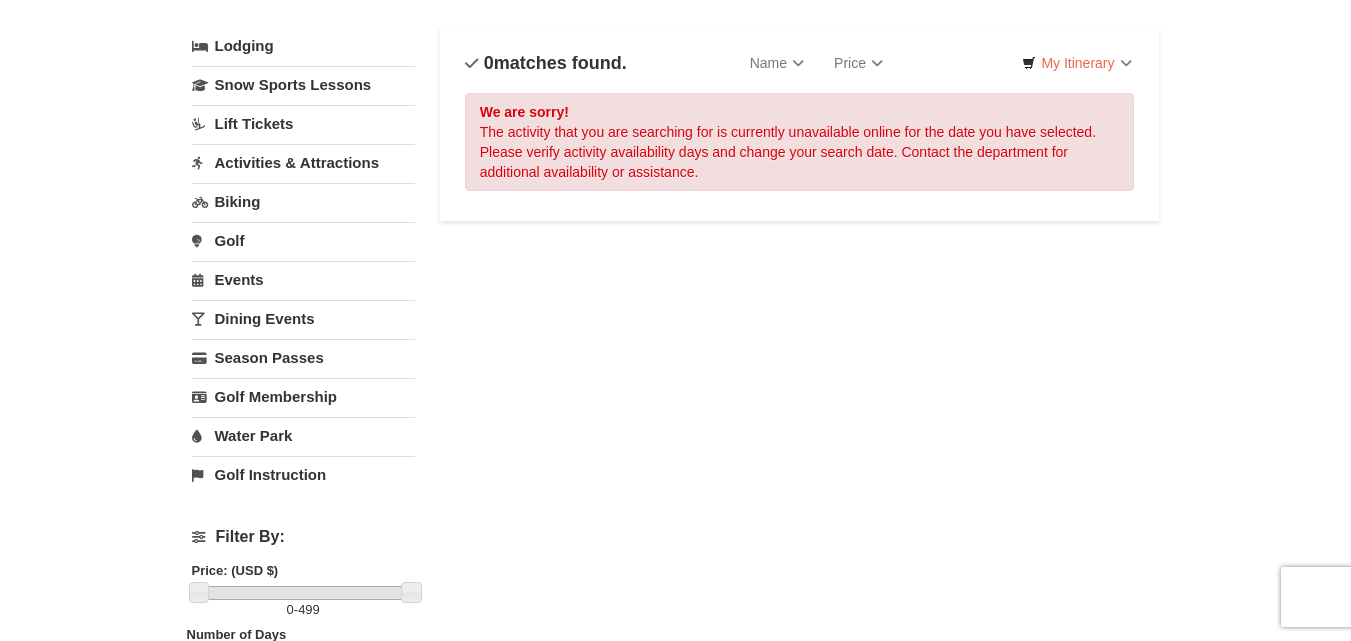 scroll, scrollTop: 0, scrollLeft: 0, axis: both 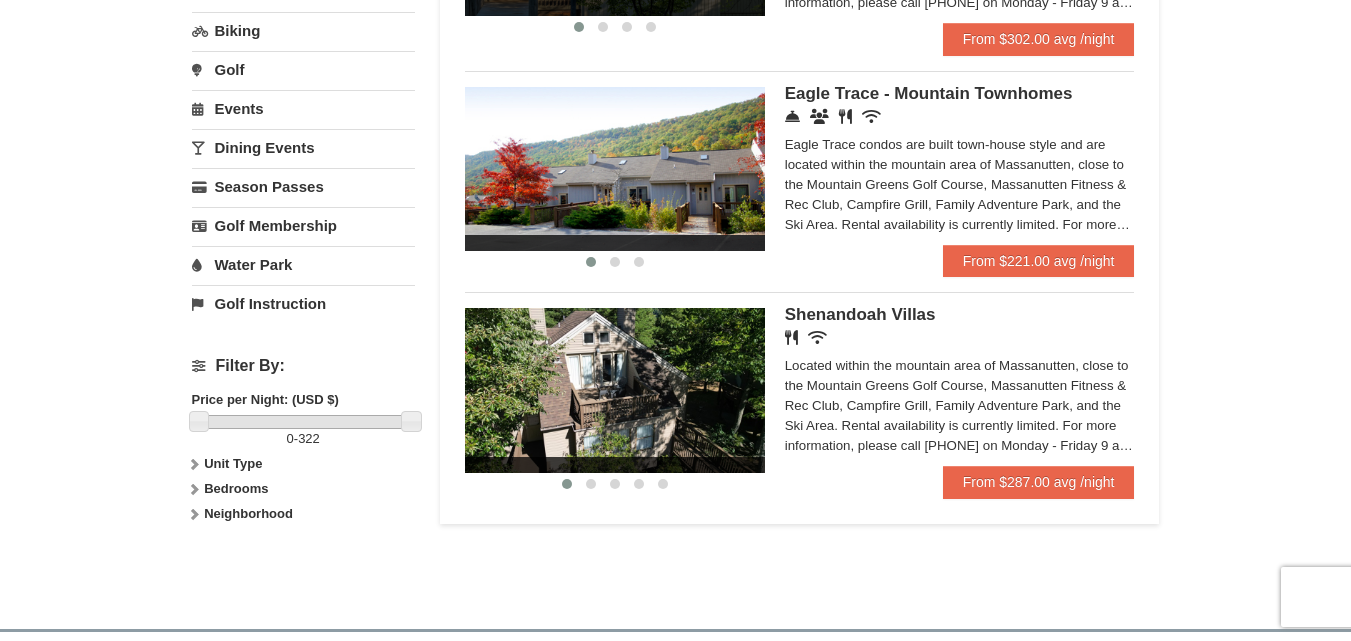 click on "Woodstone and Woodstone Casa de Campo are located outside of the "Kettle" mountain area and very close to the Woodstone Meadows Golf Course, the Waterpark, the Spa, and Woodstone Recreation Center.
Rental availability is currently limited. For more information, please call [PHONE] on Monday - Friday 9 am - 6 pm and Saturday 9 am - 1 pm. Condo and hotel reservations are subject to a $25 change fee.
We look forward to welcoming you!" at bounding box center [960, 166] 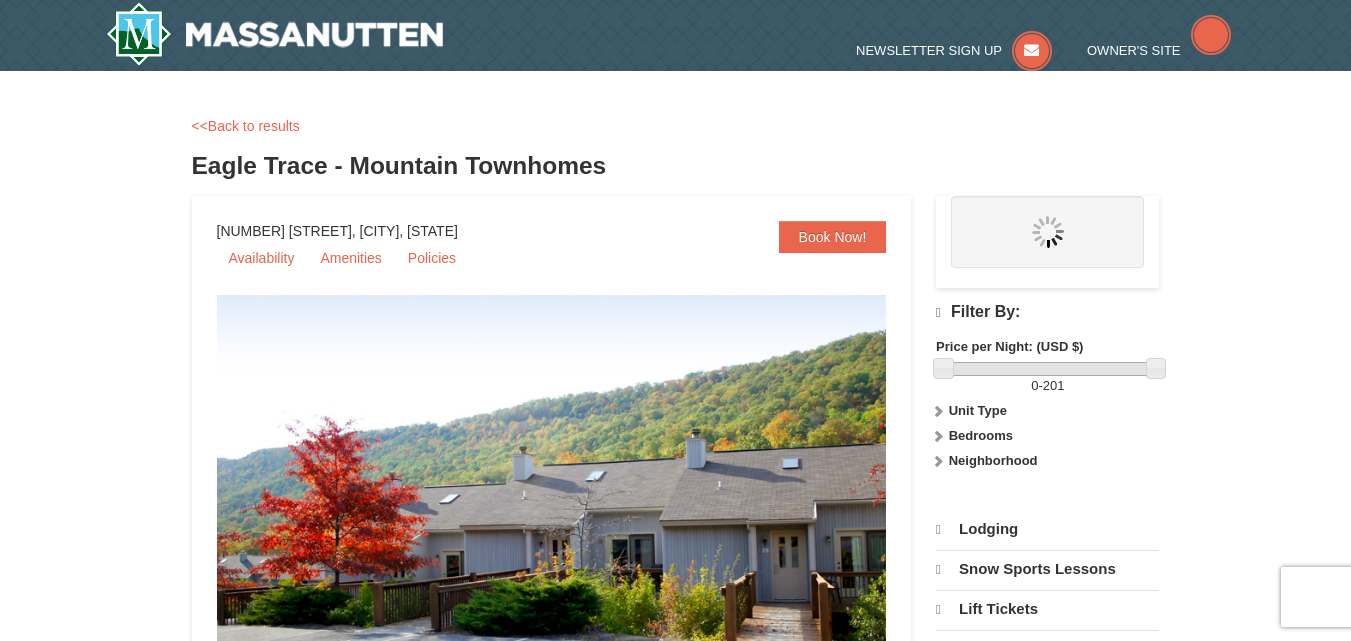 scroll, scrollTop: 0, scrollLeft: 0, axis: both 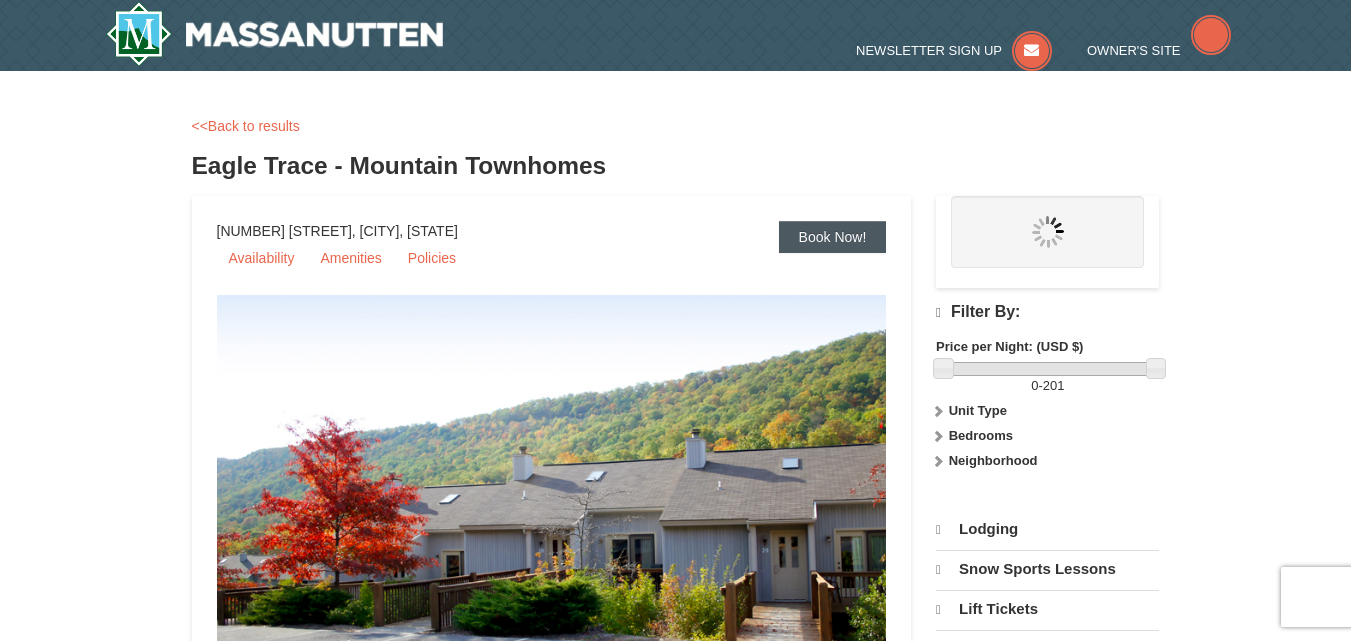select on "8" 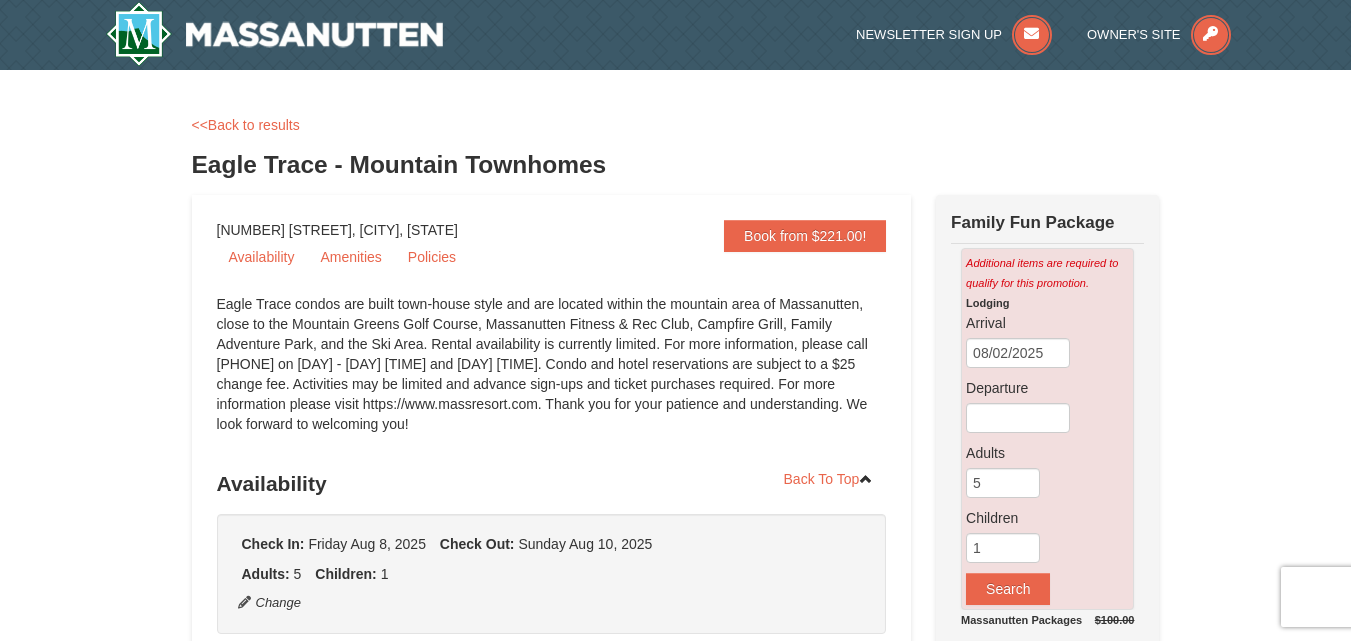 scroll, scrollTop: 0, scrollLeft: 0, axis: both 